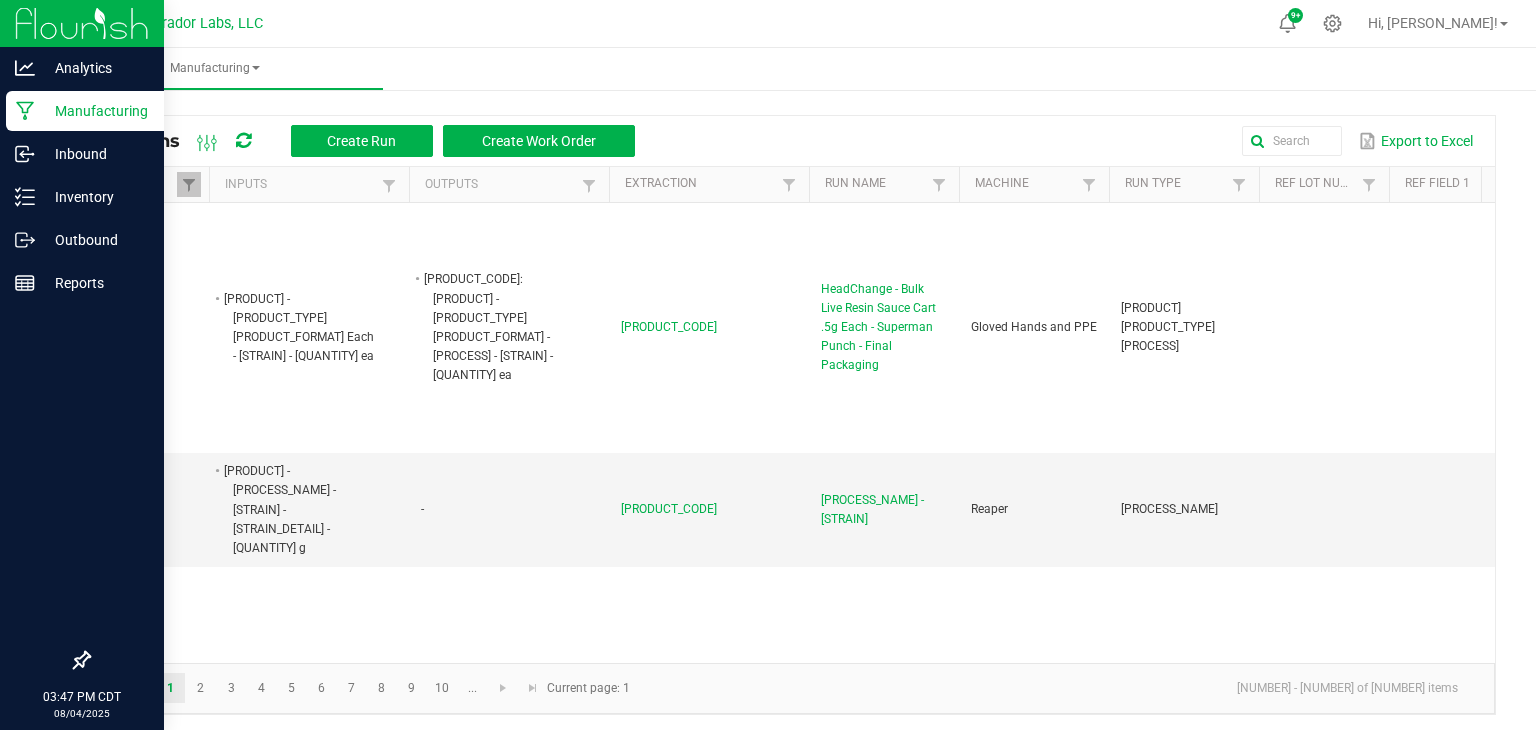 scroll, scrollTop: 0, scrollLeft: 0, axis: both 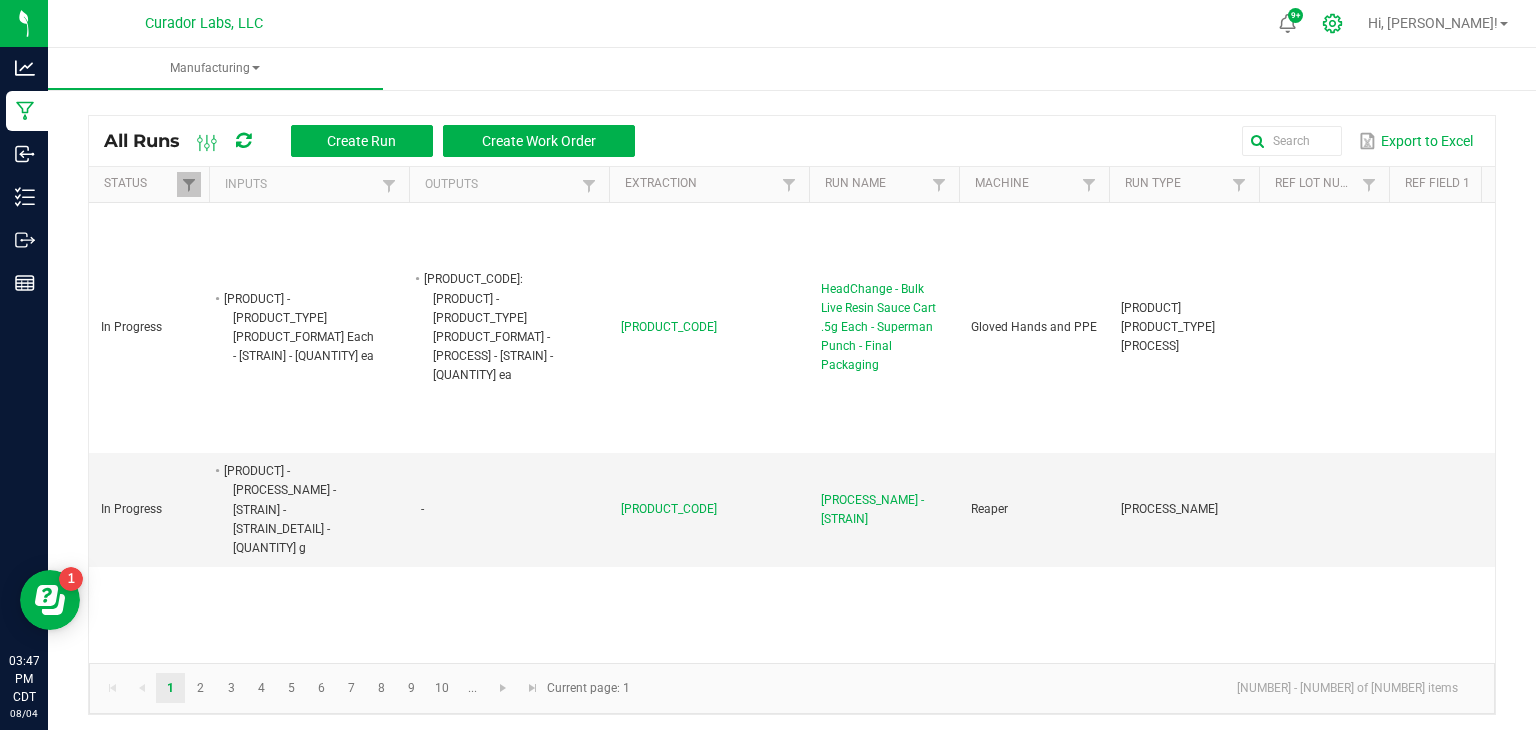 click 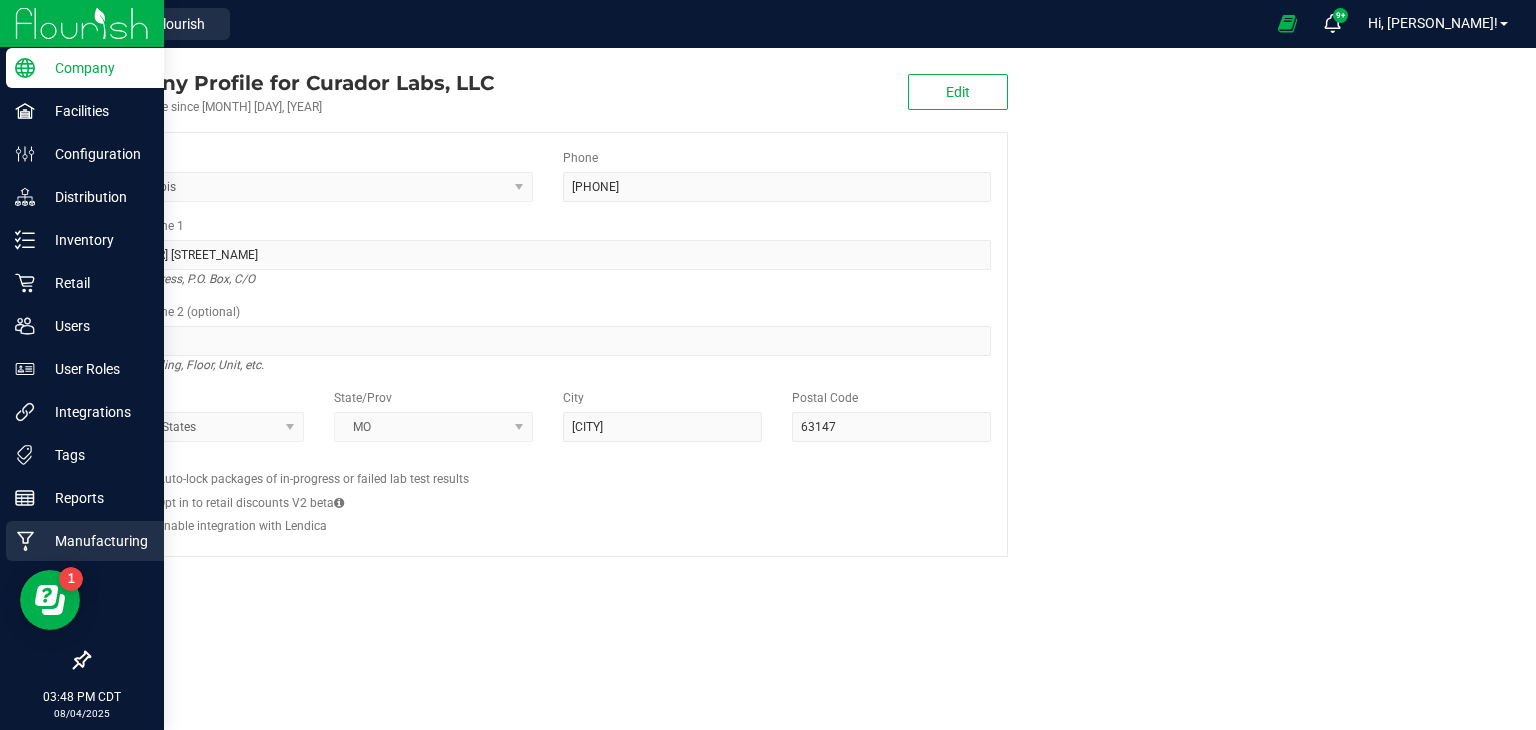 click on "Manufacturing" at bounding box center (95, 541) 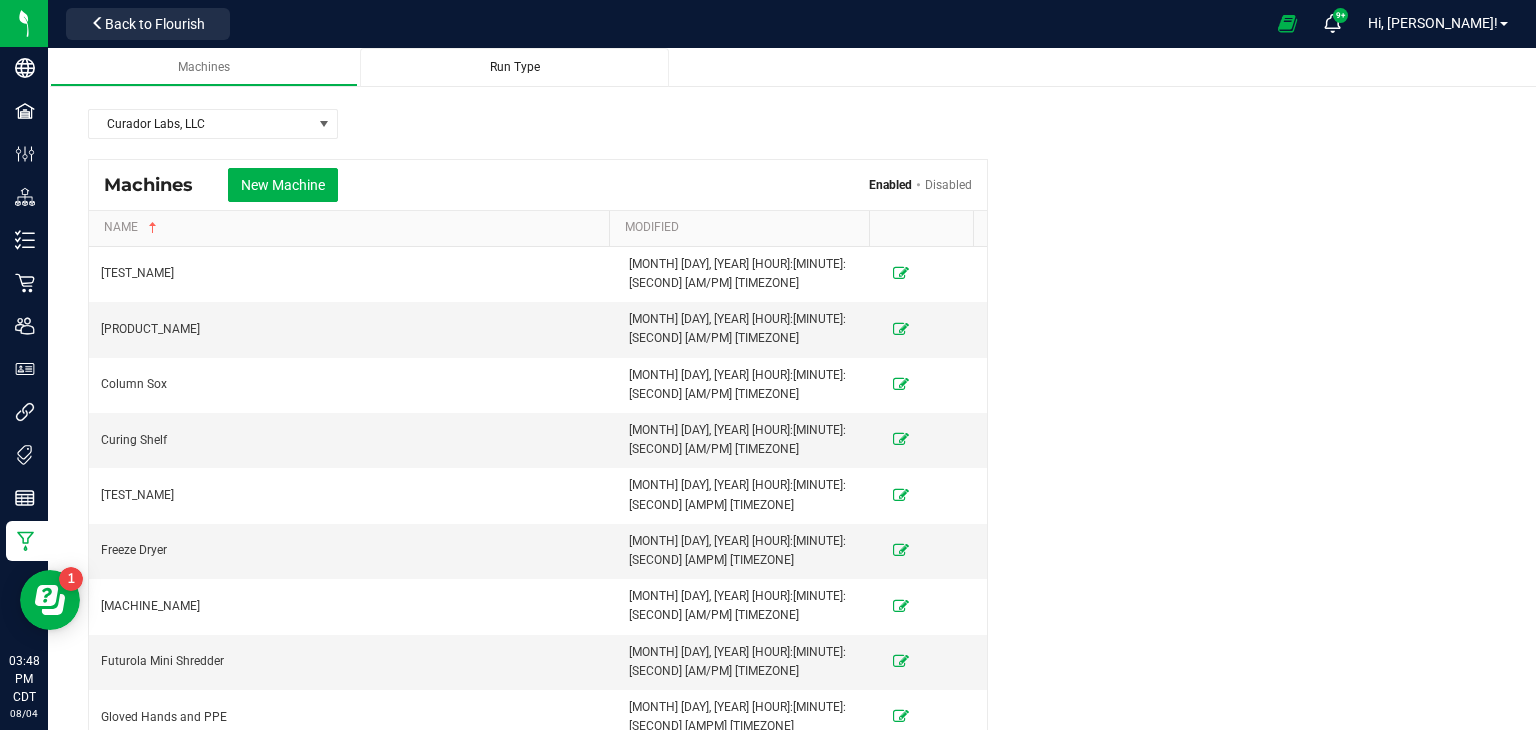 click on "Run Type" at bounding box center [515, 67] 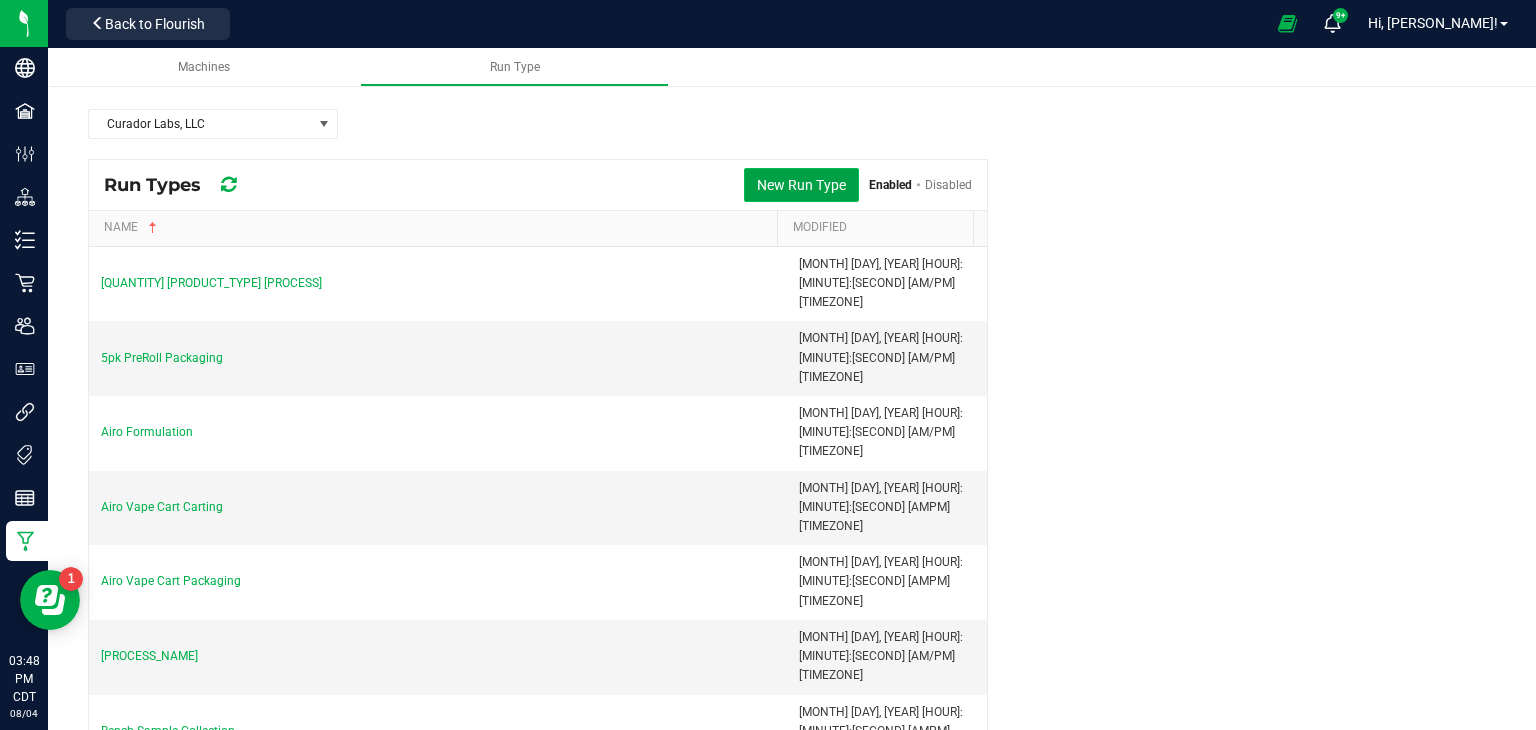 click on "New Run Type" at bounding box center (801, 185) 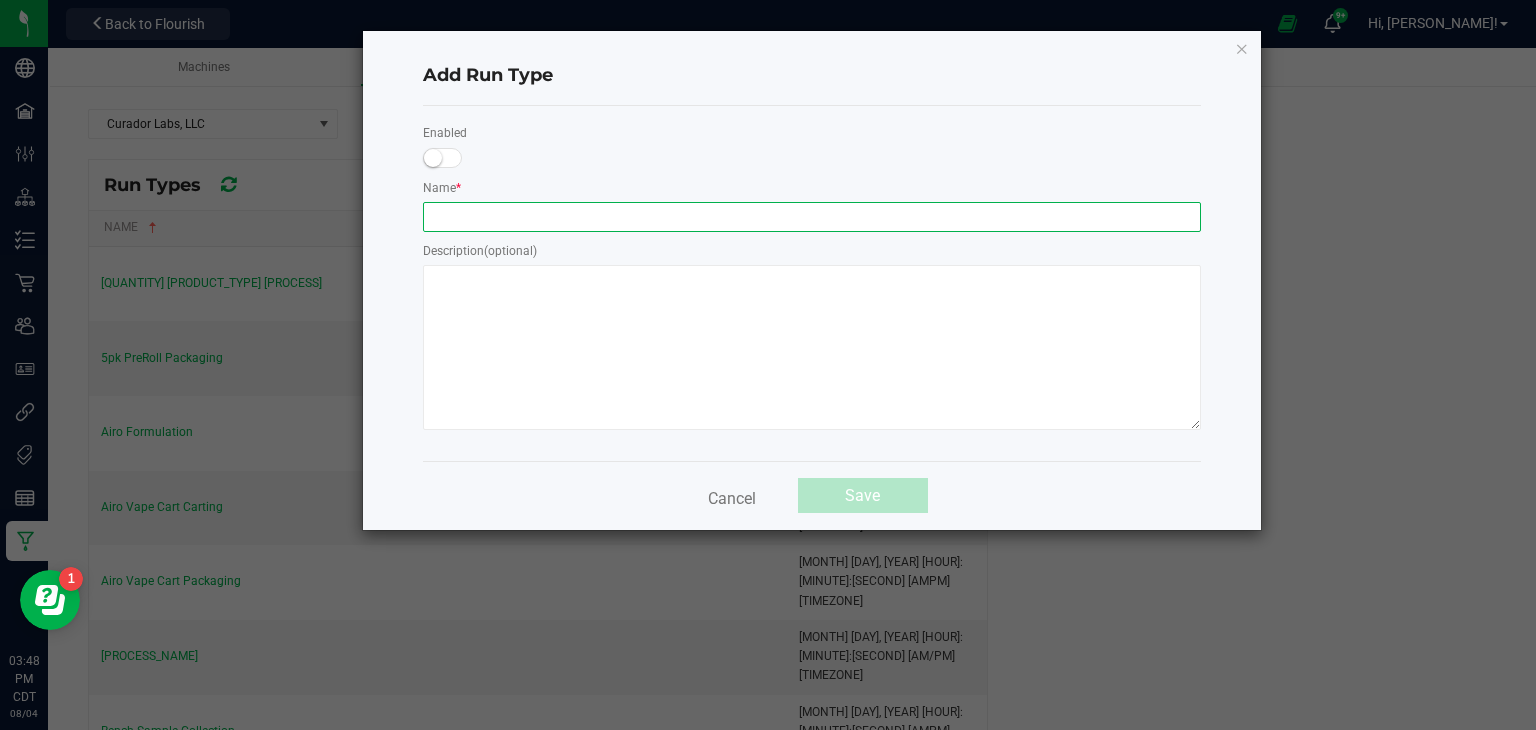 click 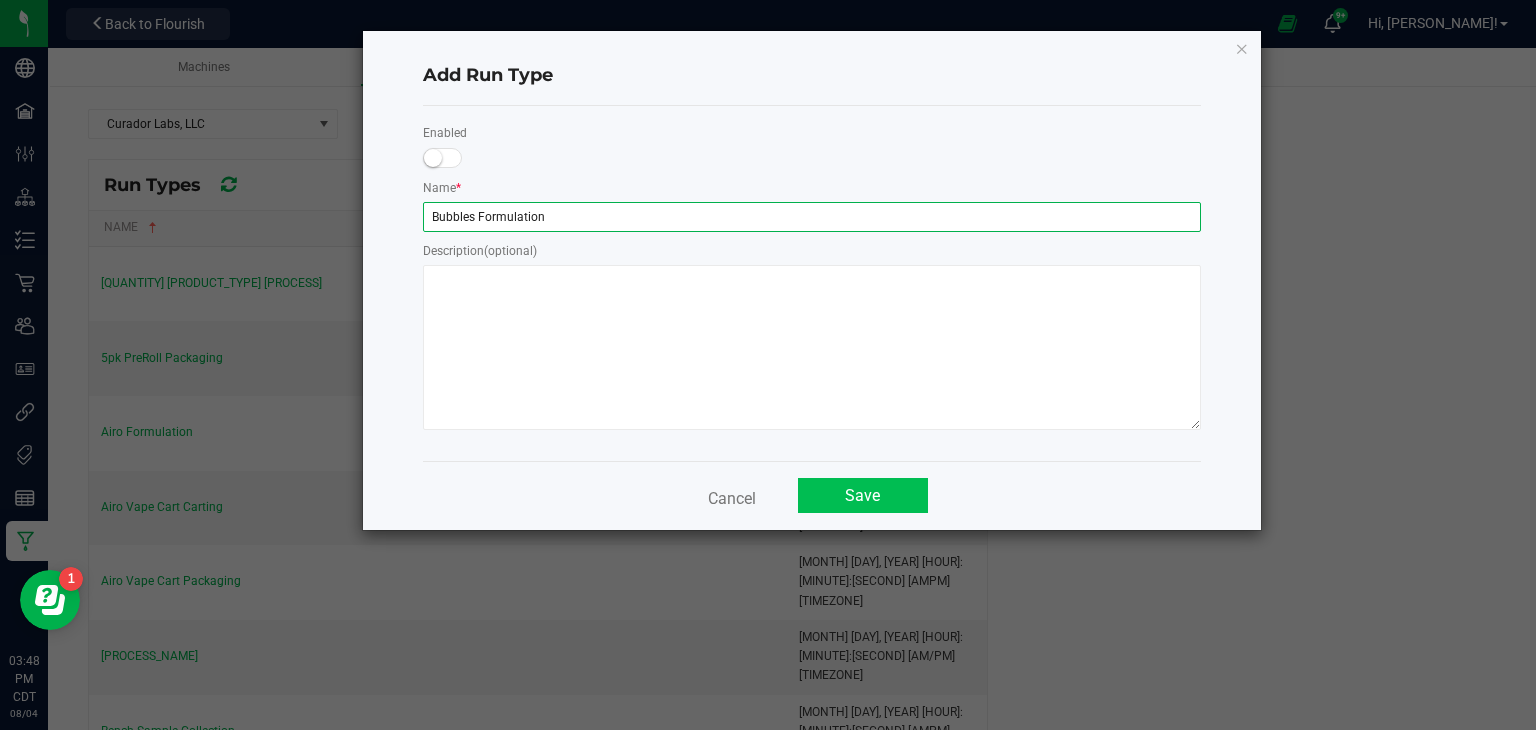 type on "Bubbles Formulation" 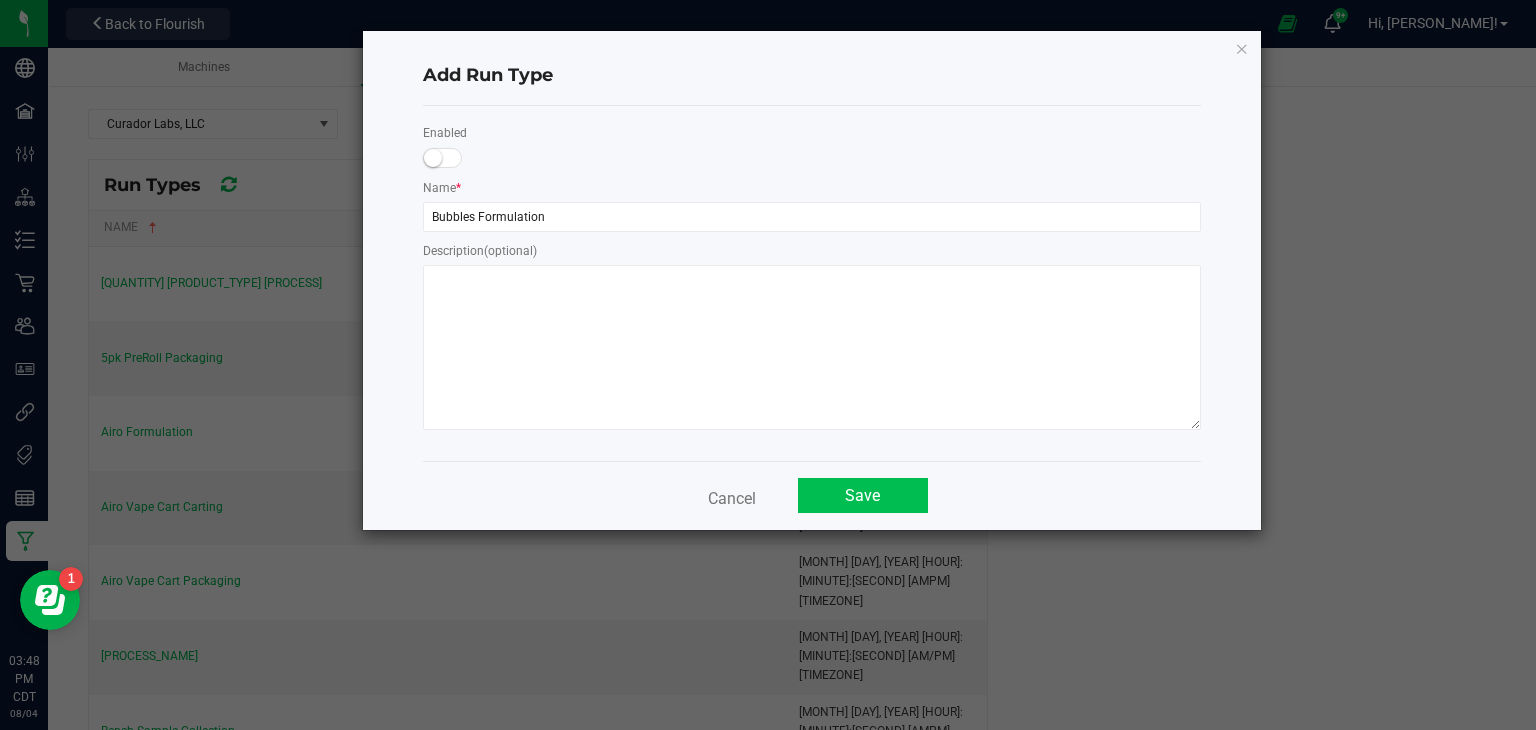 click on "Save" 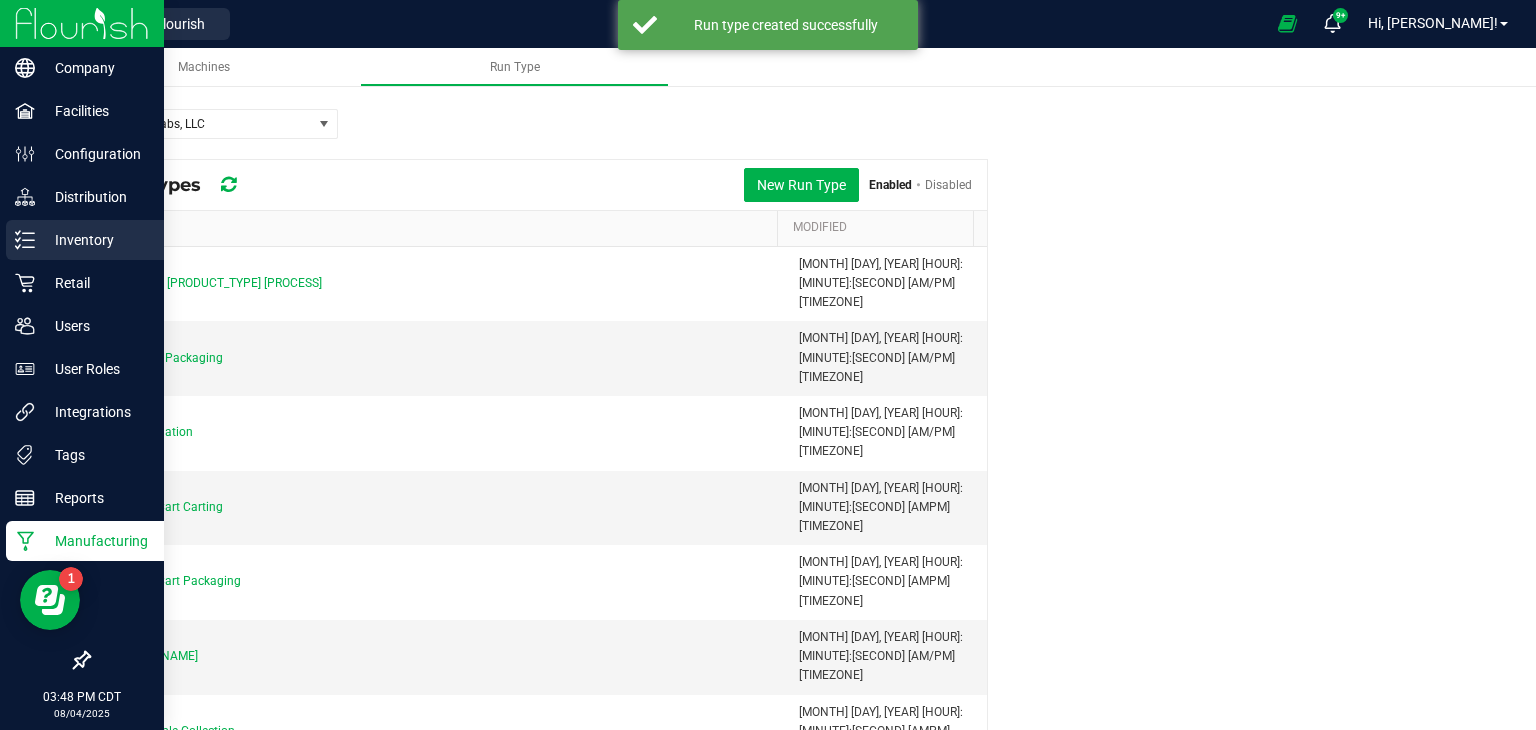 click on "Inventory" at bounding box center (95, 240) 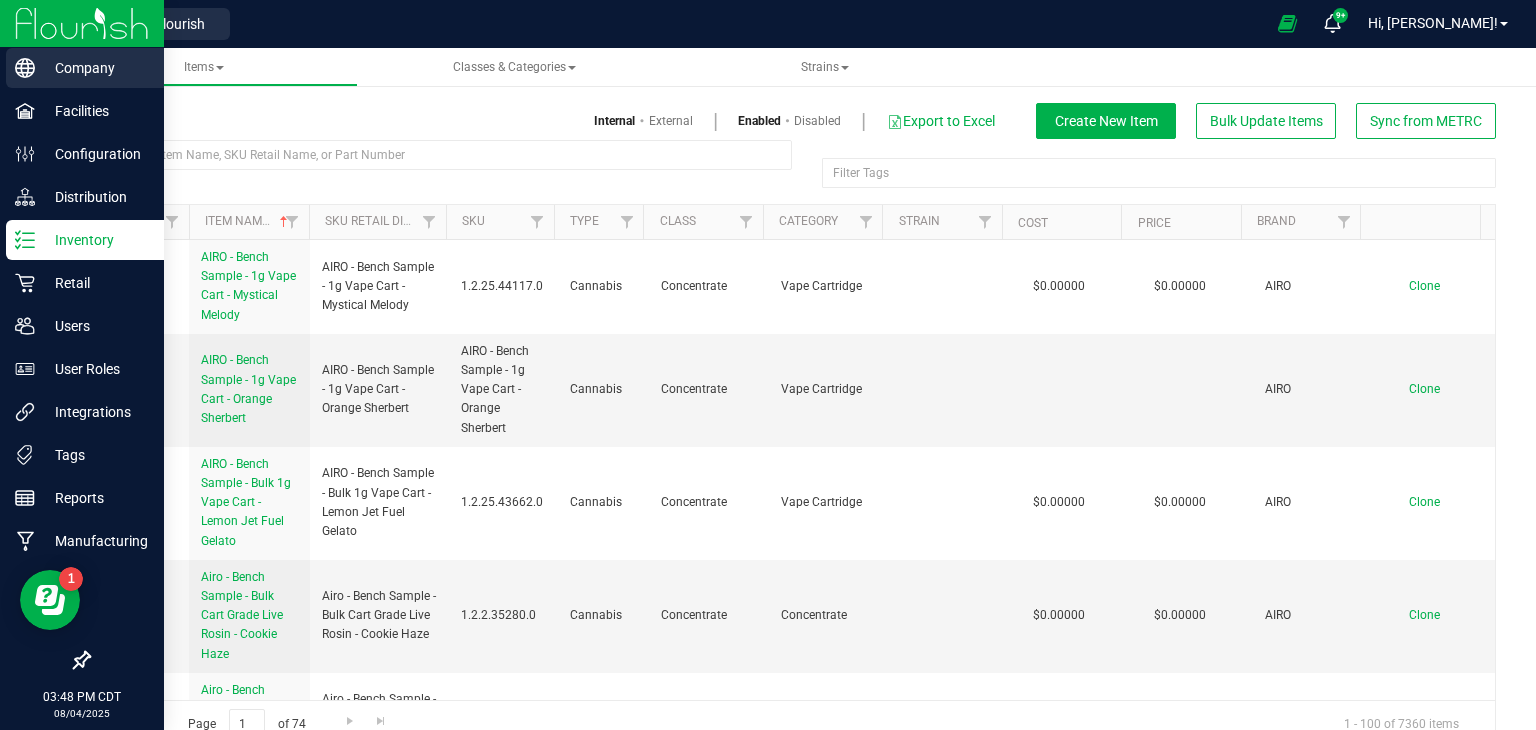 click on "Company" at bounding box center [85, 68] 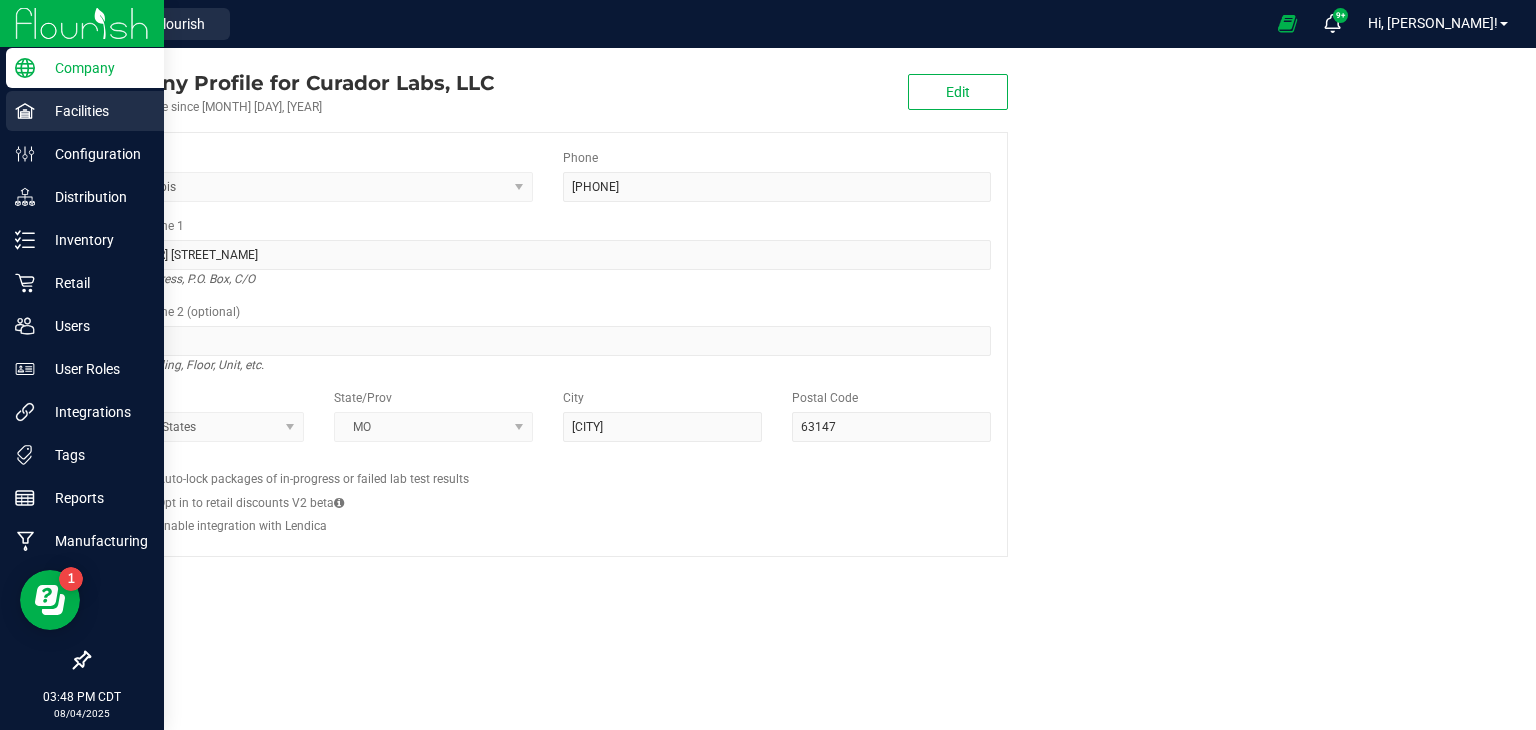 click on "Facilities" at bounding box center (85, 111) 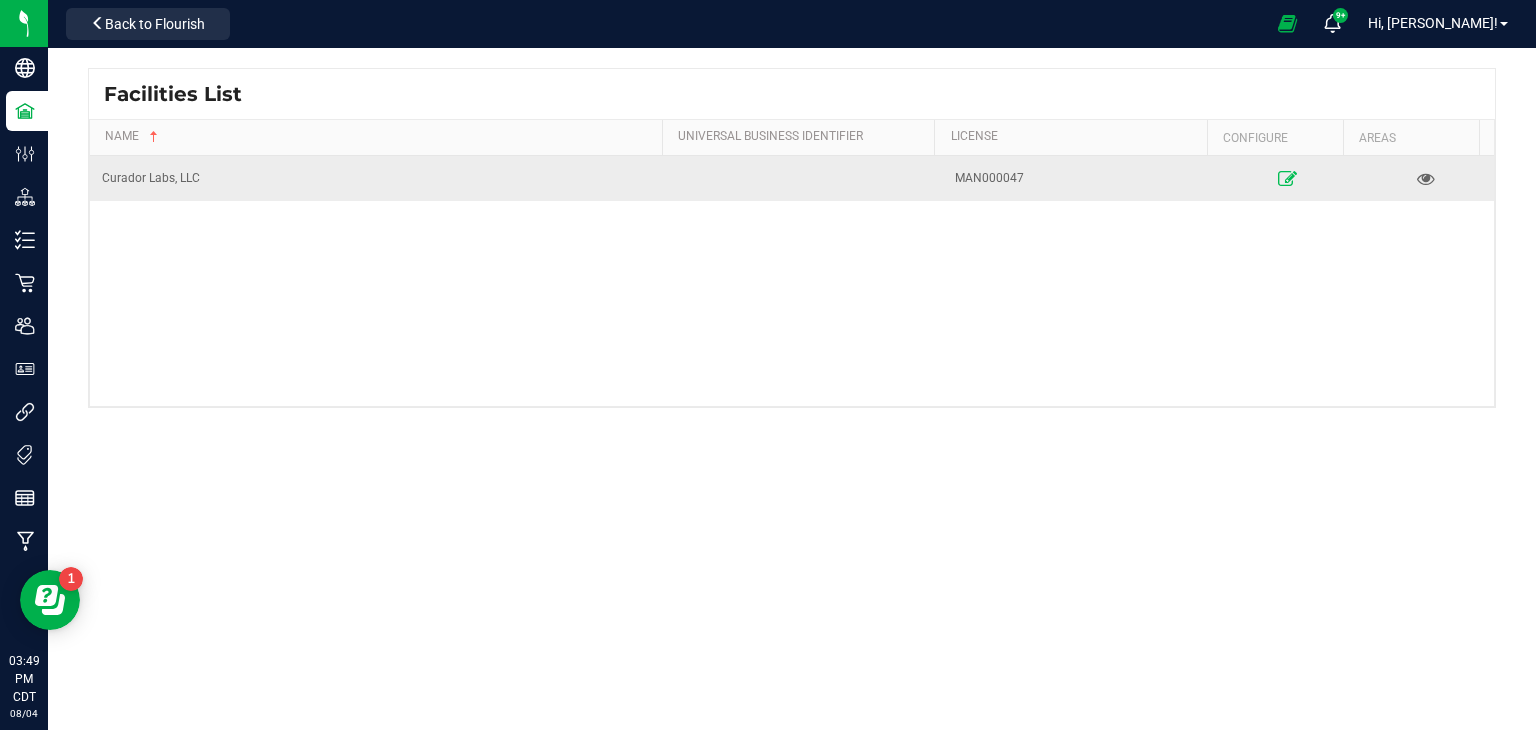 click at bounding box center [1287, 178] 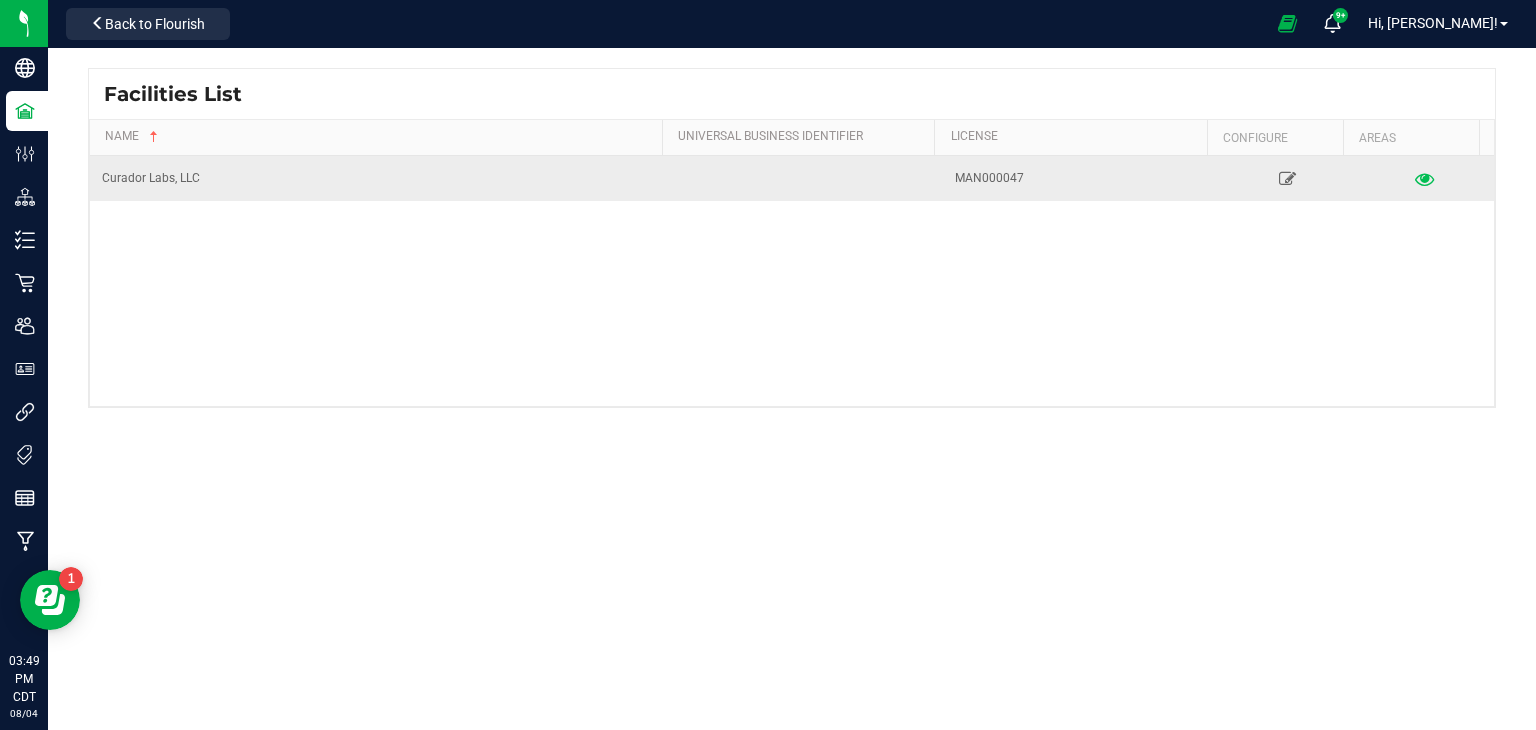 click at bounding box center [1425, 178] 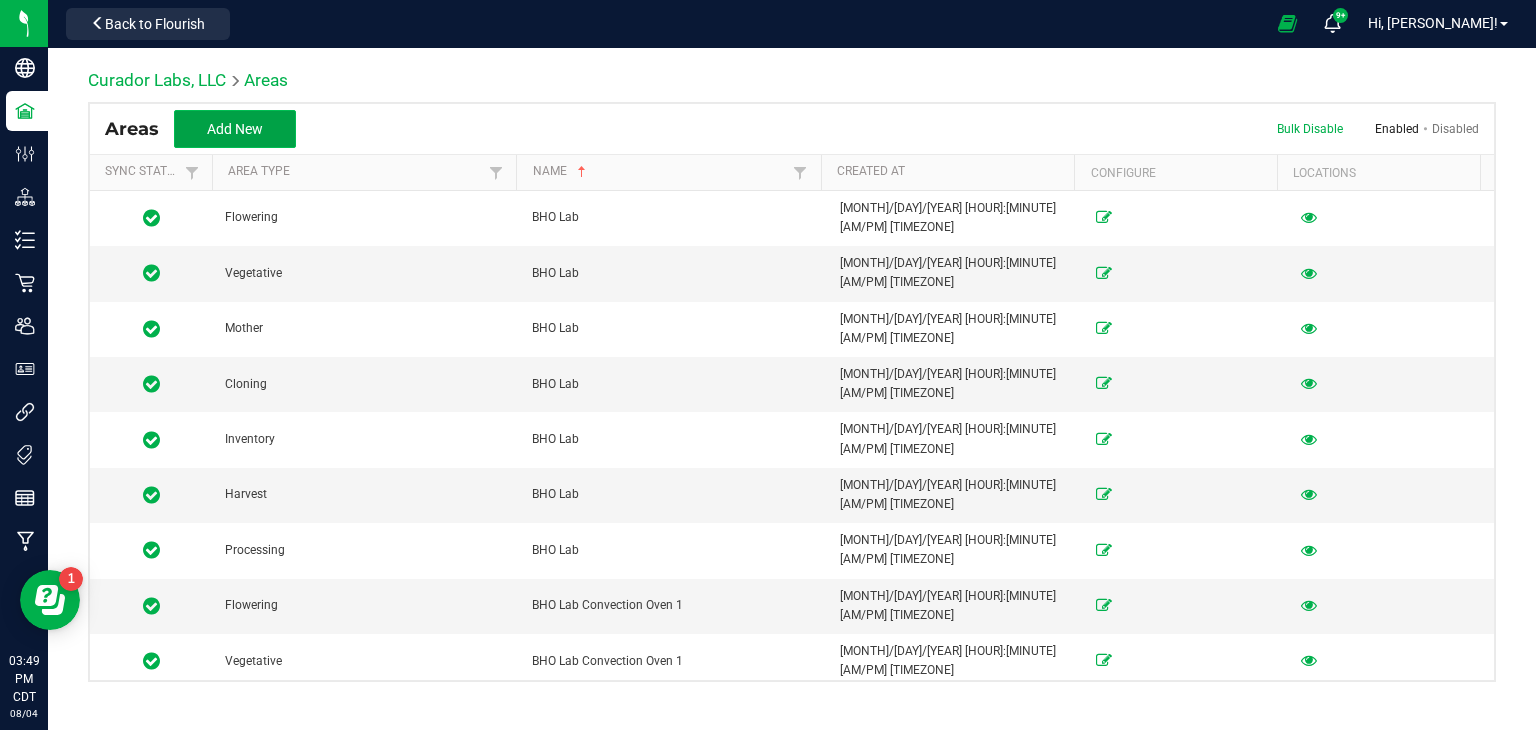 click on "Add New" at bounding box center [235, 129] 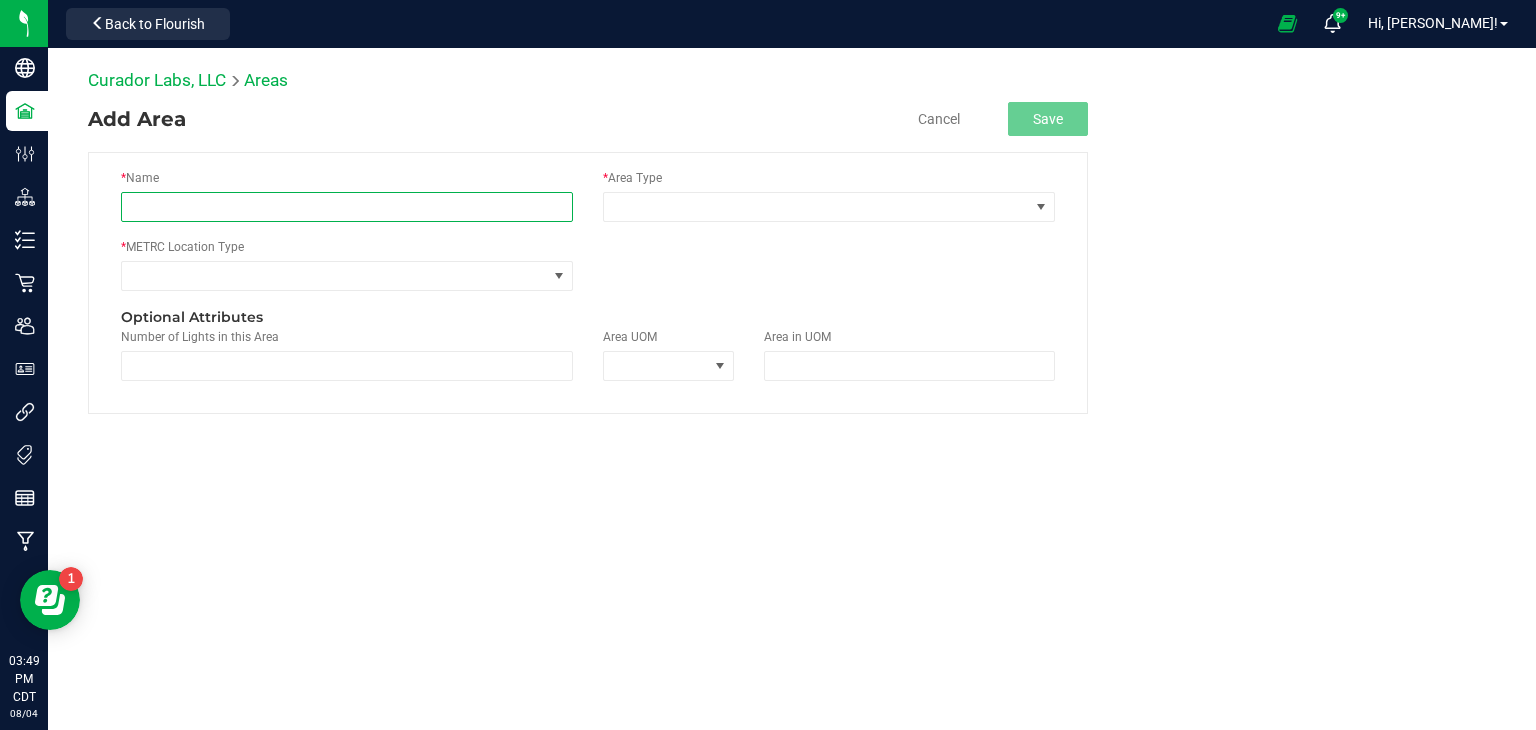 click at bounding box center (347, 207) 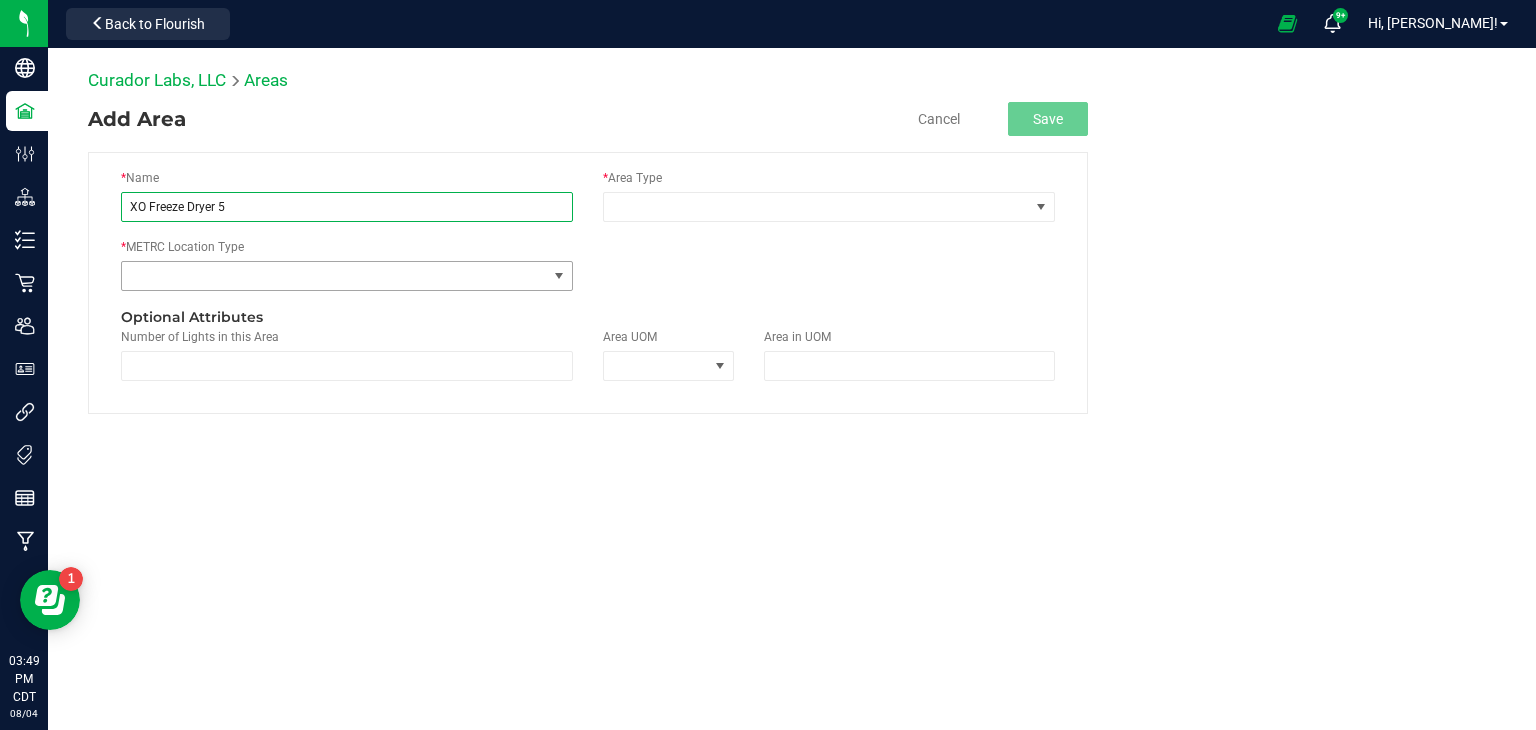 type on "XO Freeze Dryer 5" 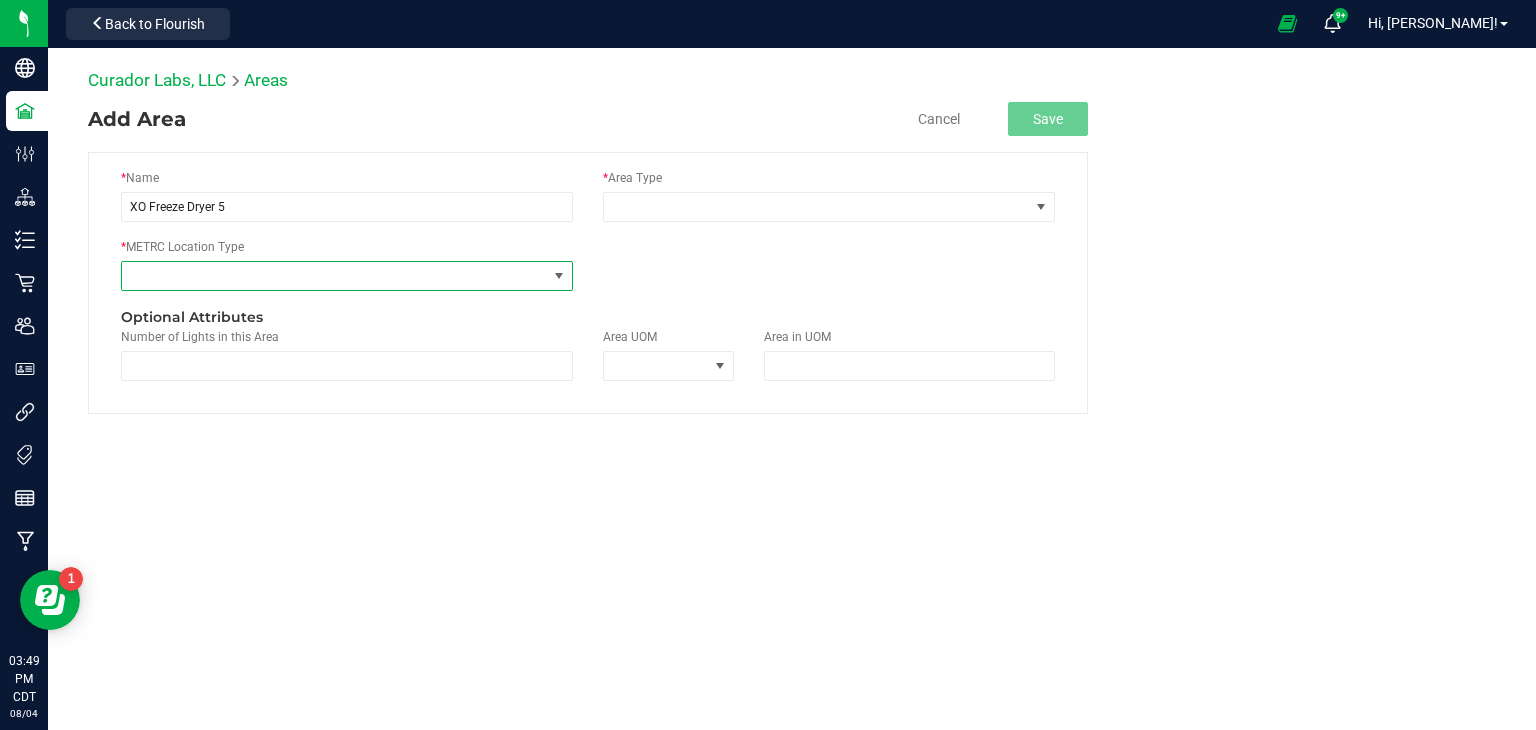 click at bounding box center (559, 276) 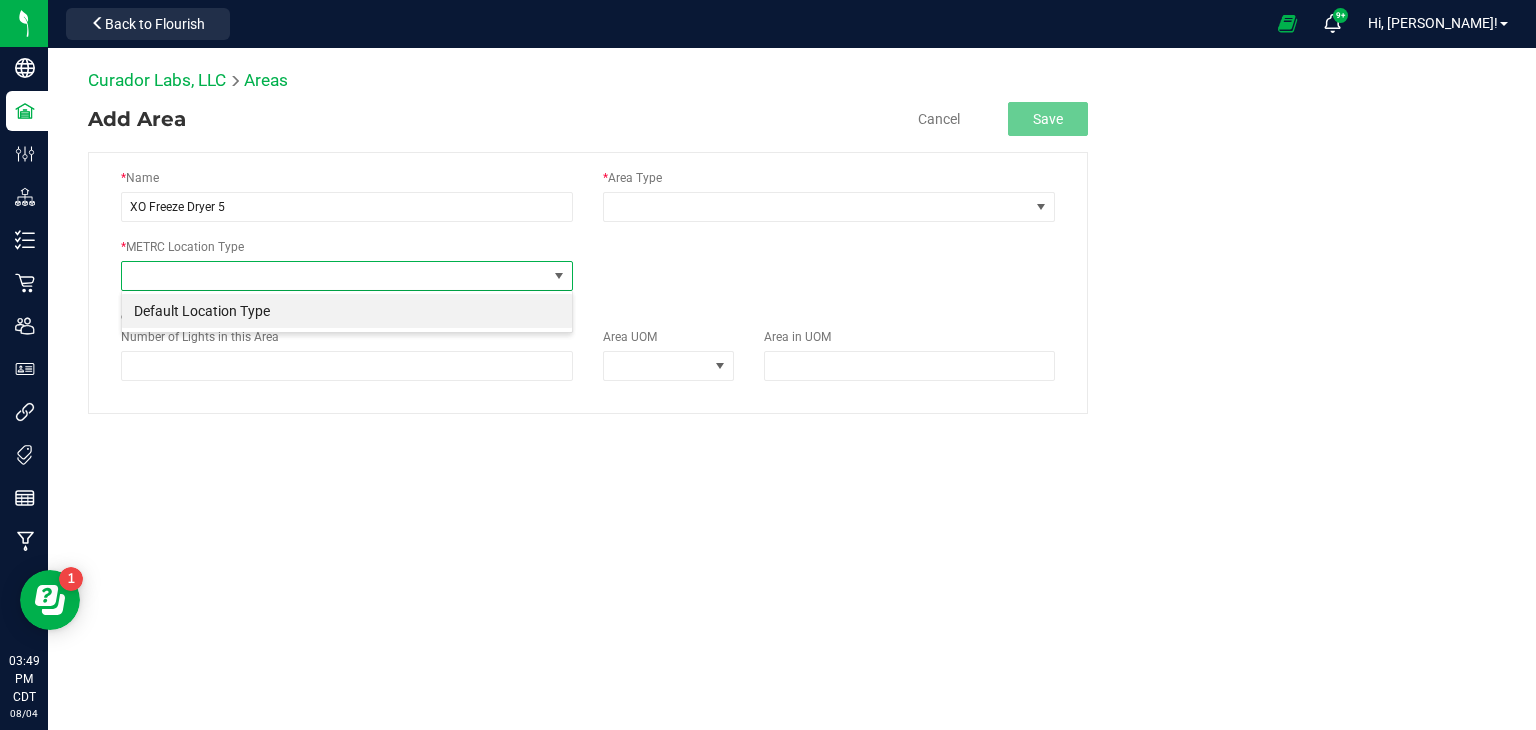 scroll, scrollTop: 99970, scrollLeft: 99548, axis: both 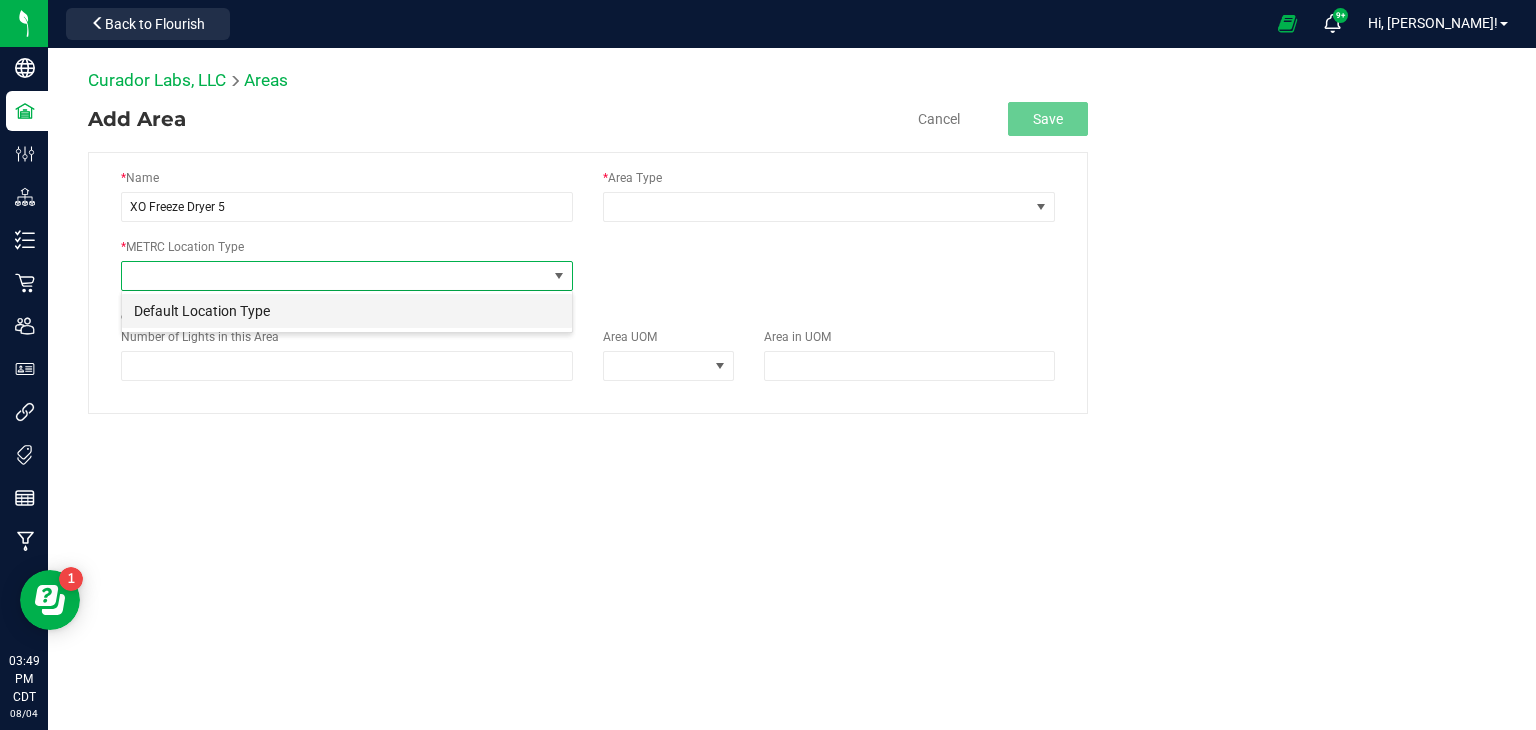 click on "Default Location Type" at bounding box center (347, 311) 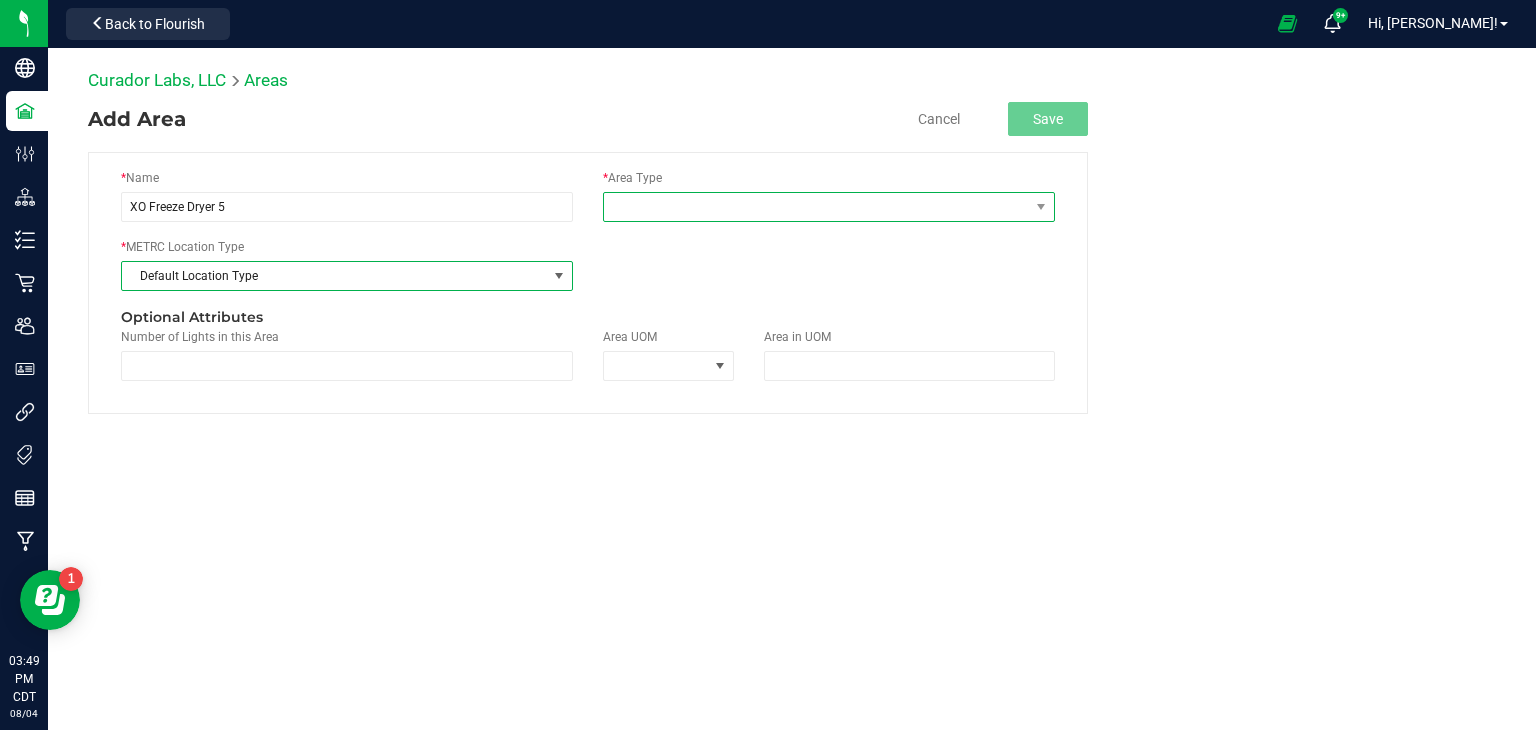click at bounding box center (816, 207) 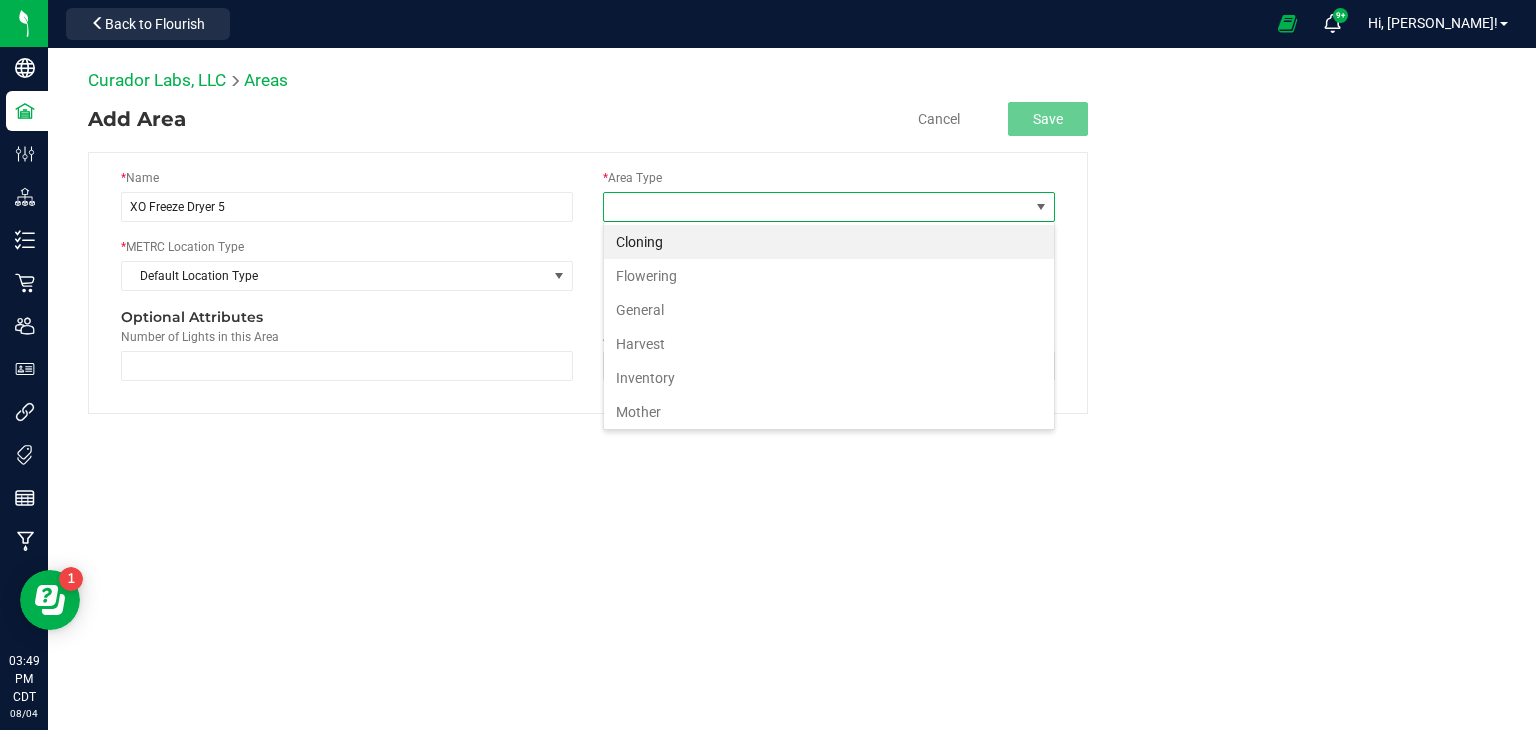 scroll, scrollTop: 99970, scrollLeft: 99548, axis: both 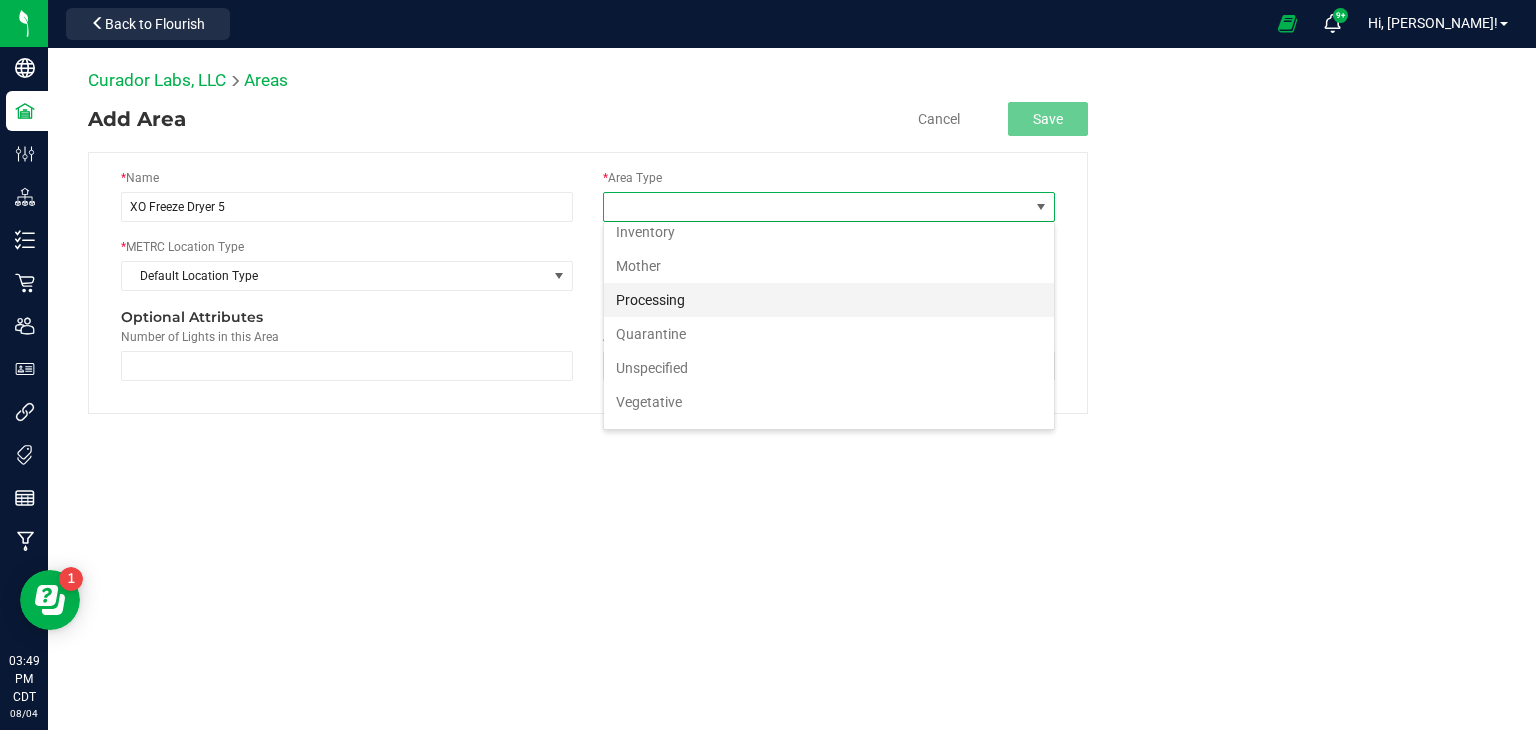 click on "Processing" at bounding box center [829, 300] 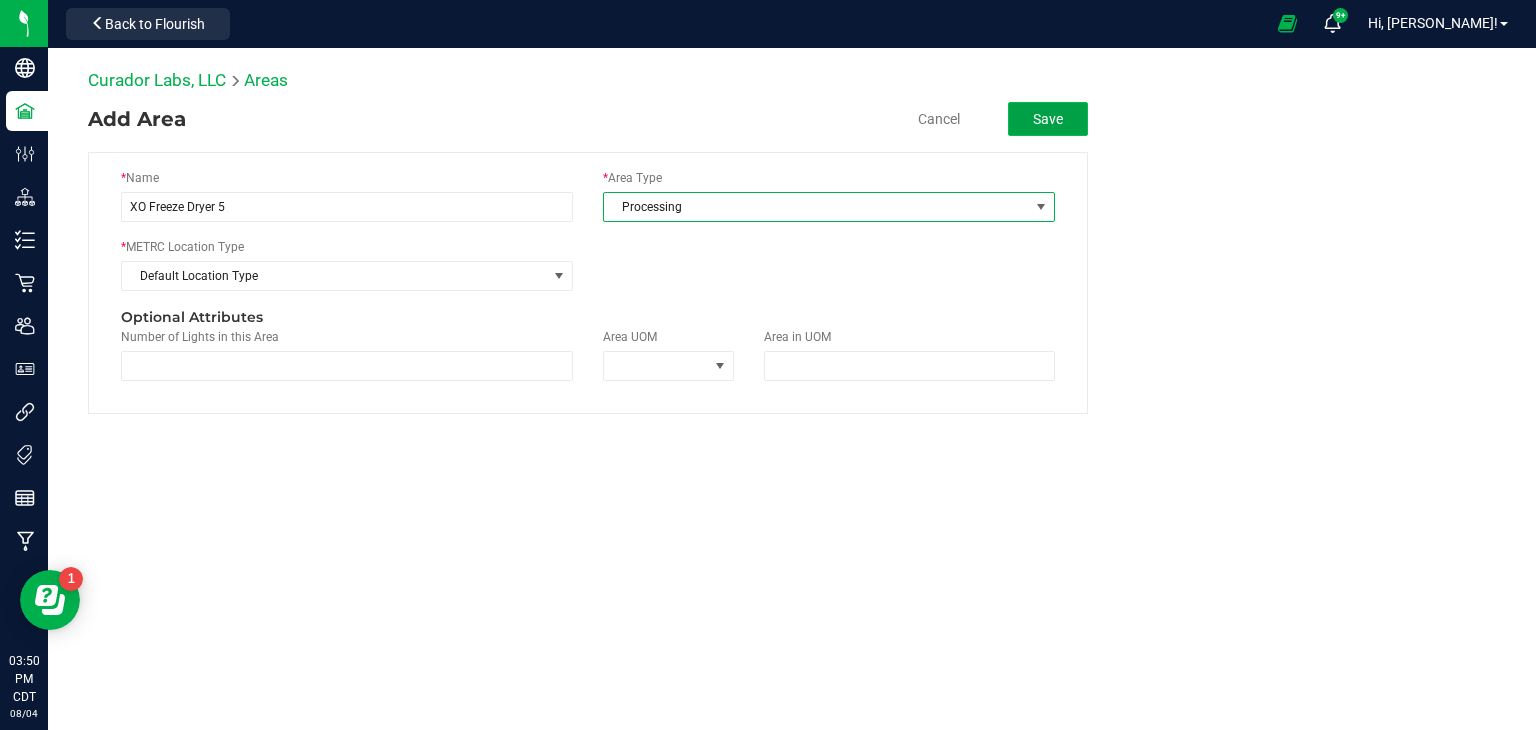 click on "Save" at bounding box center (1048, 119) 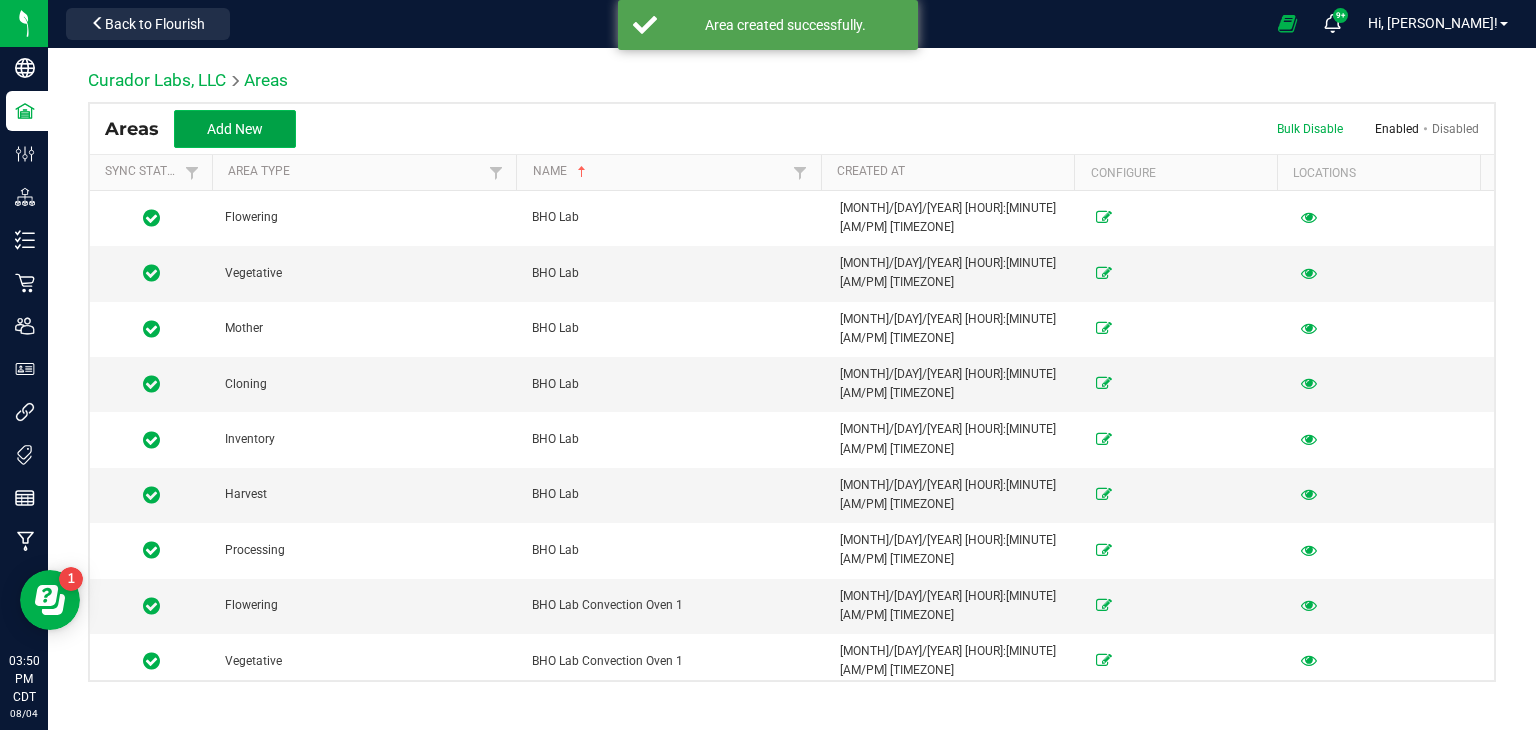 click on "Add New" at bounding box center (235, 129) 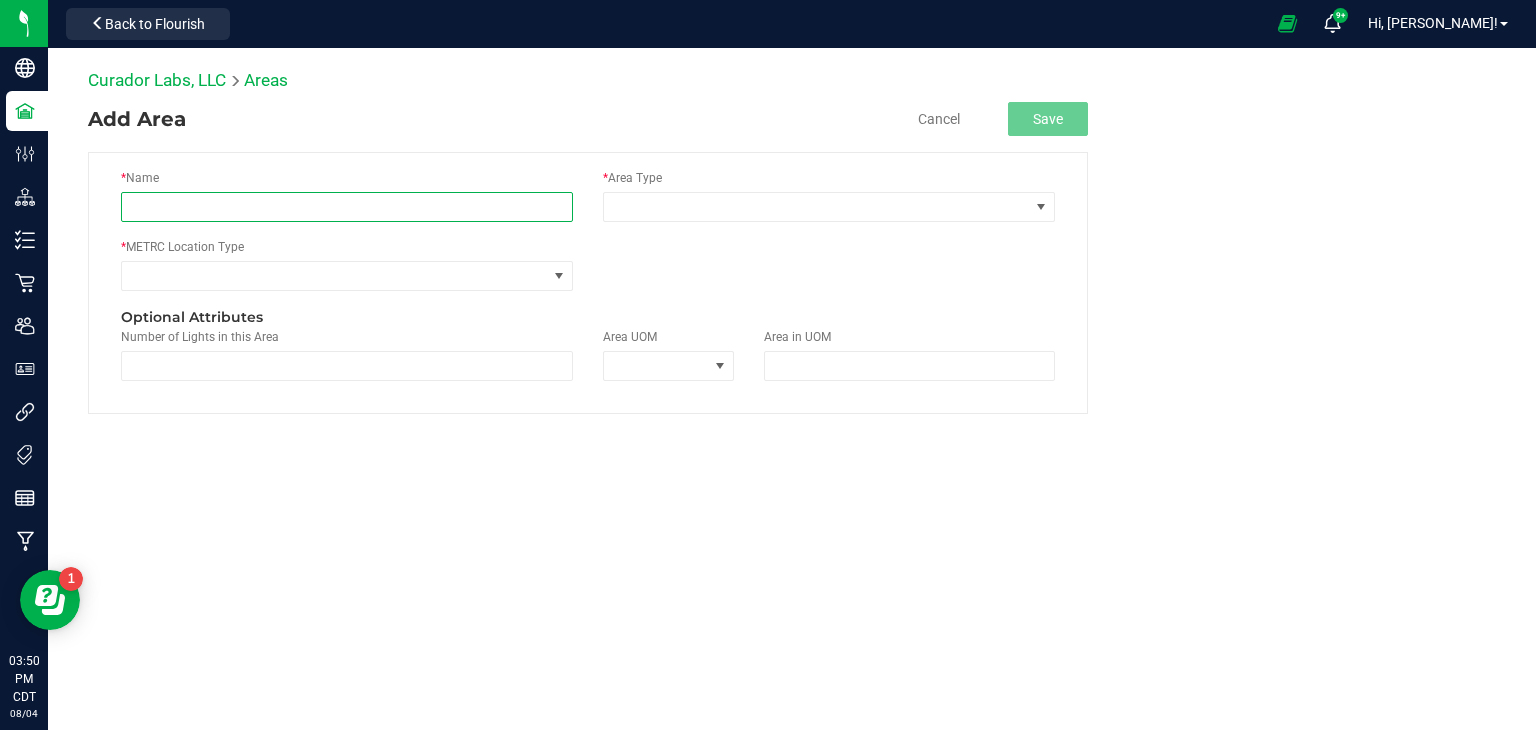 click at bounding box center (347, 207) 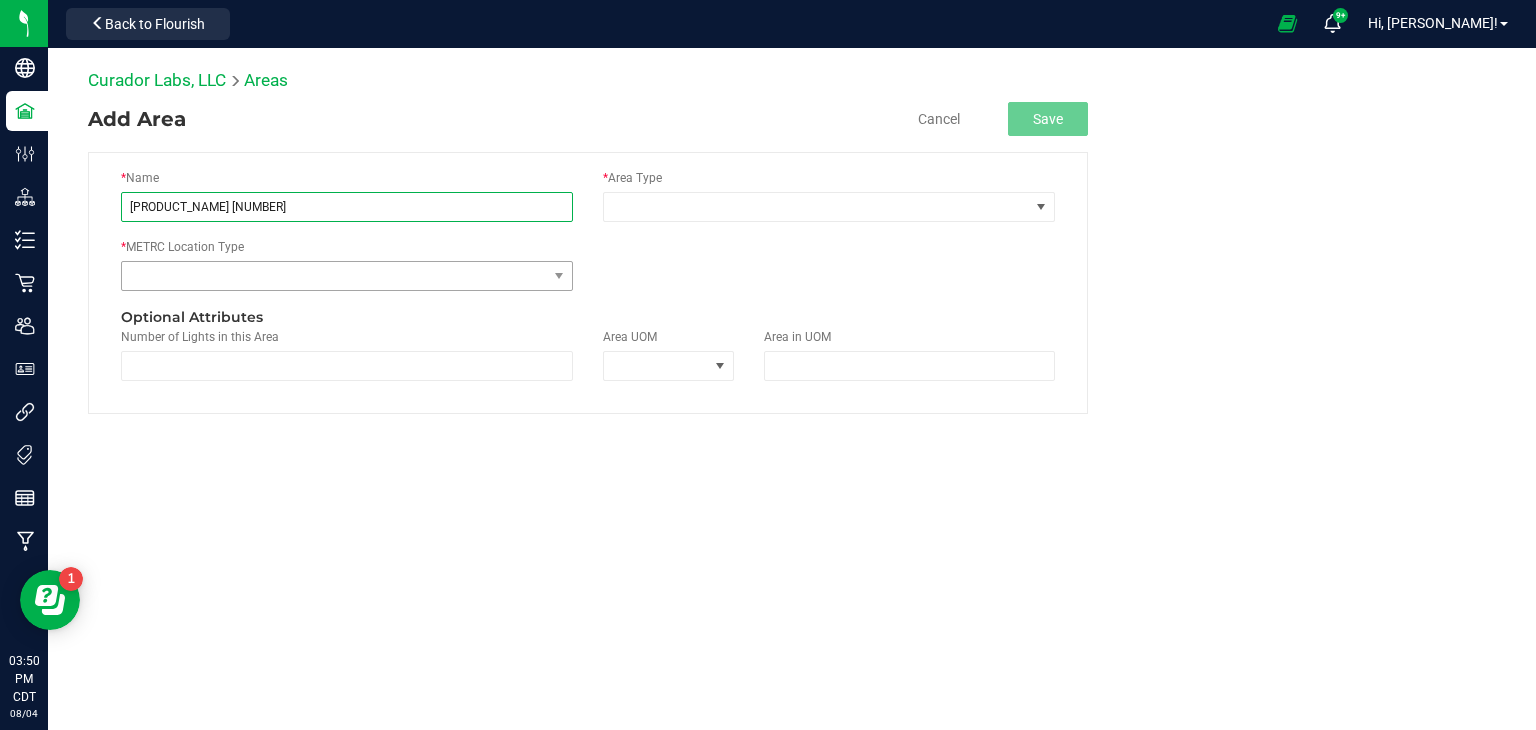 type on "[PRODUCT_NAME] [NUMBER]" 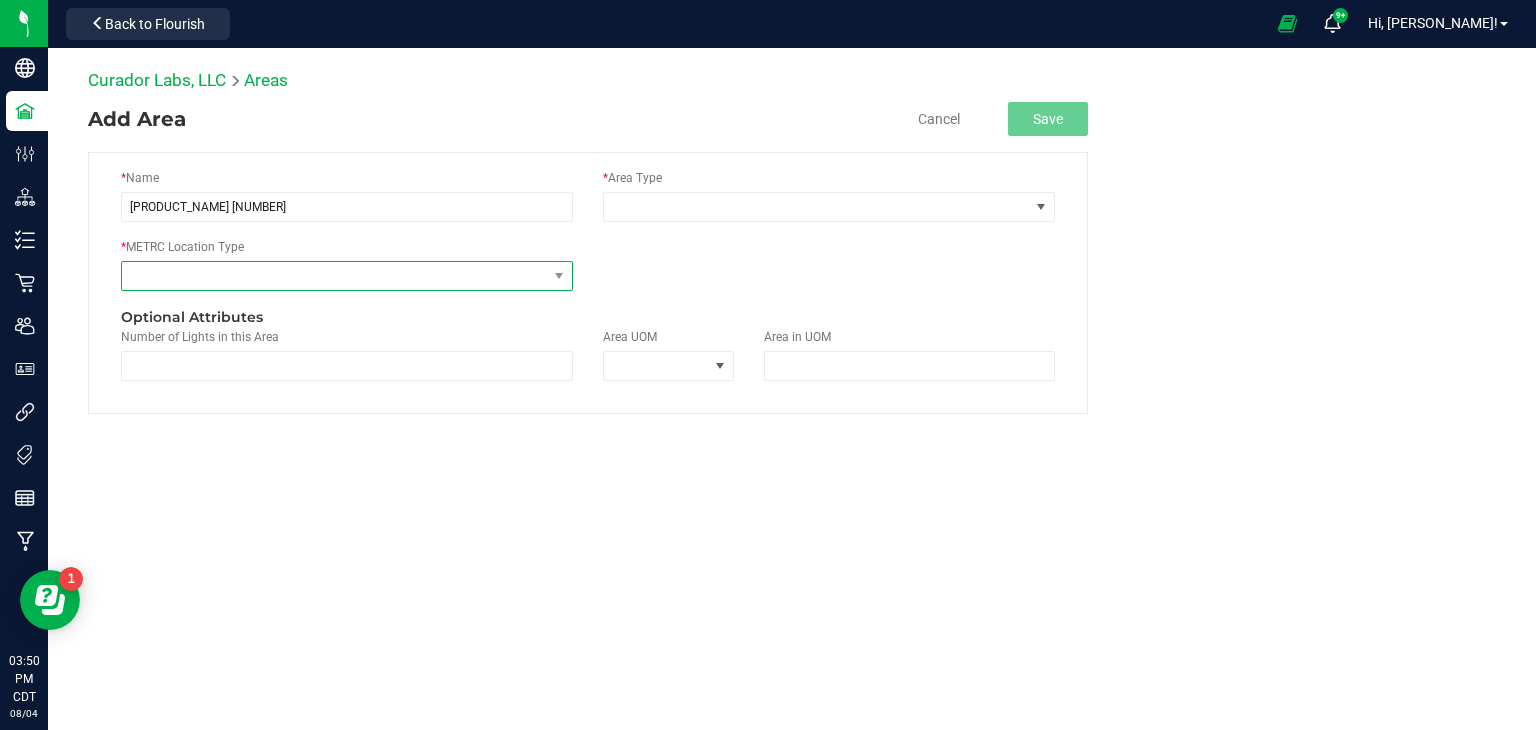 click at bounding box center [334, 276] 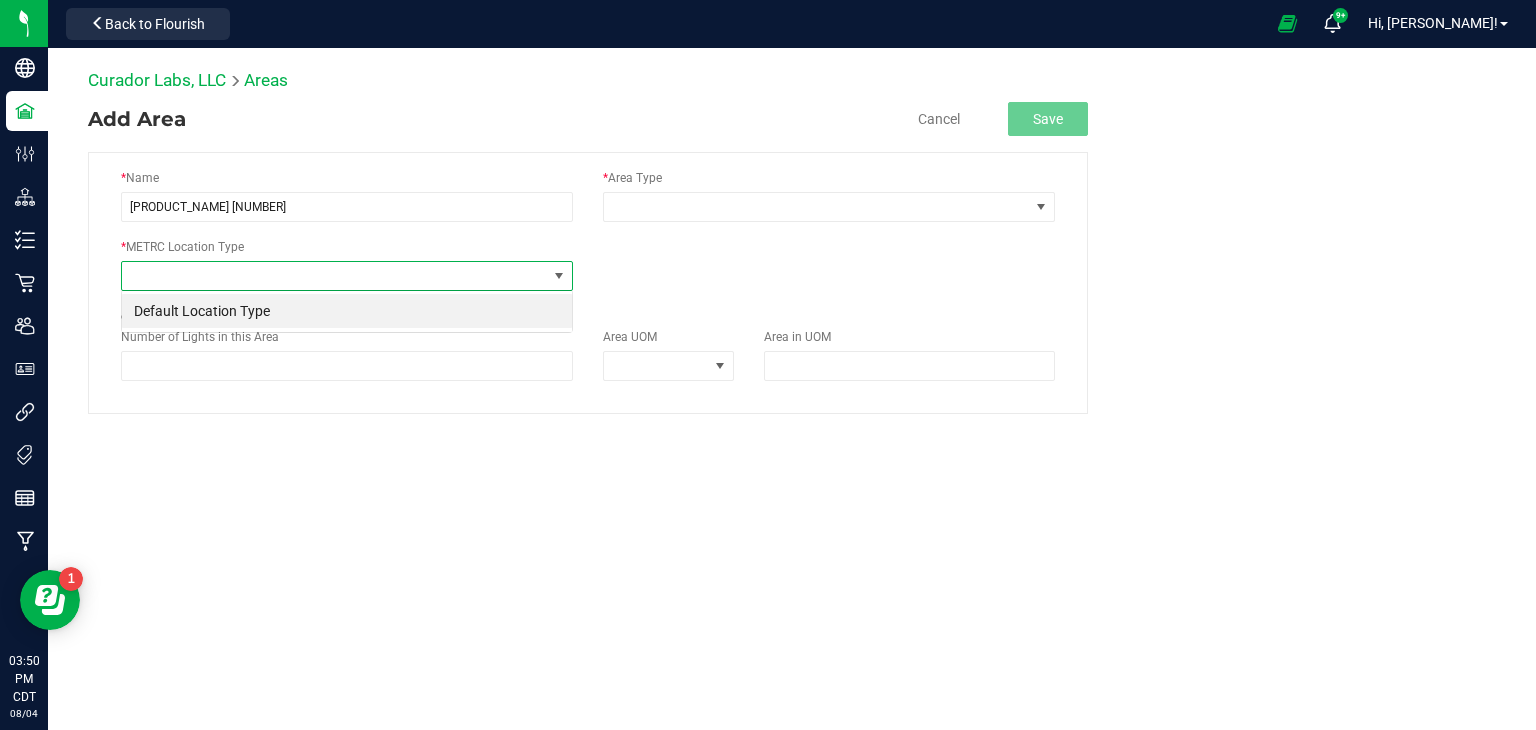 scroll, scrollTop: 99970, scrollLeft: 99548, axis: both 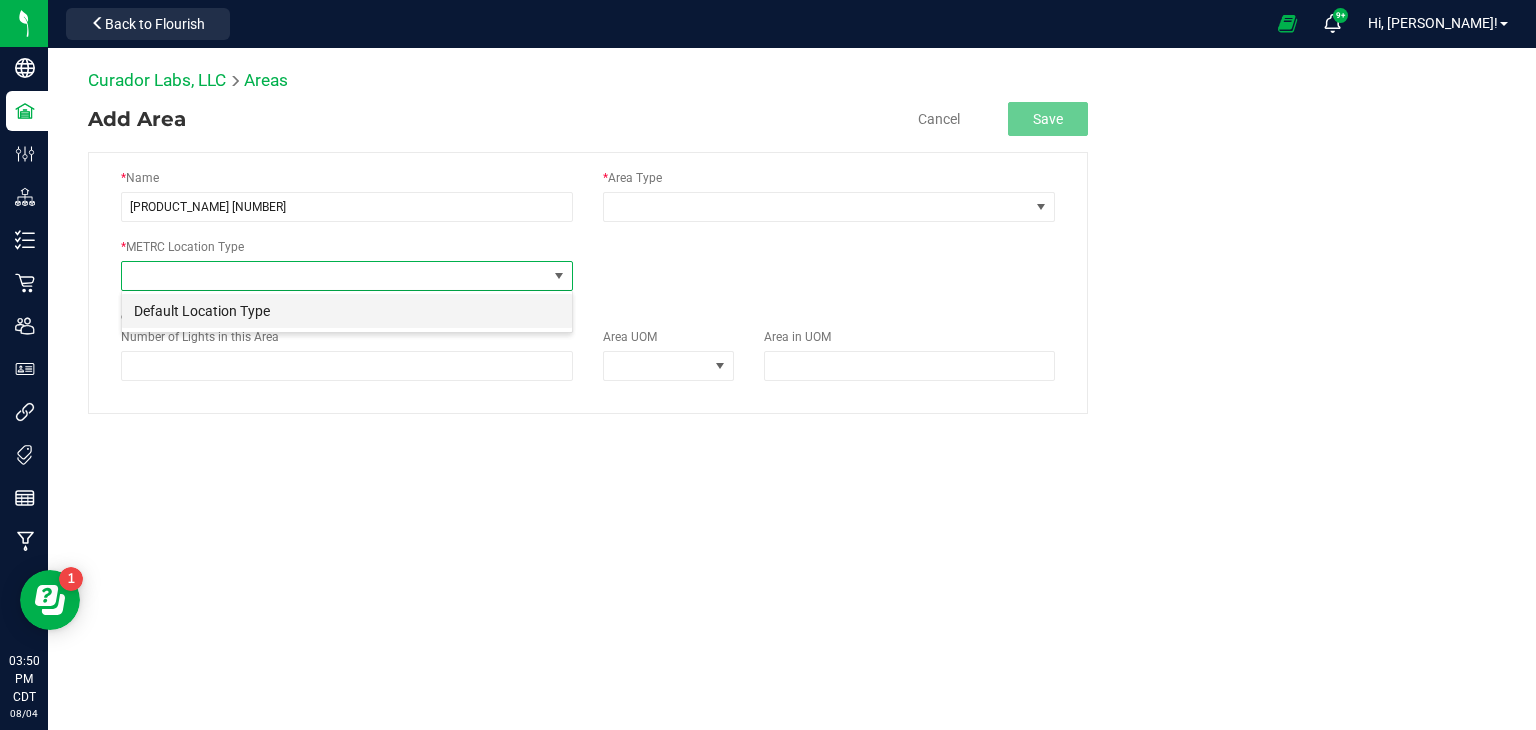 click on "Default Location Type" at bounding box center (347, 311) 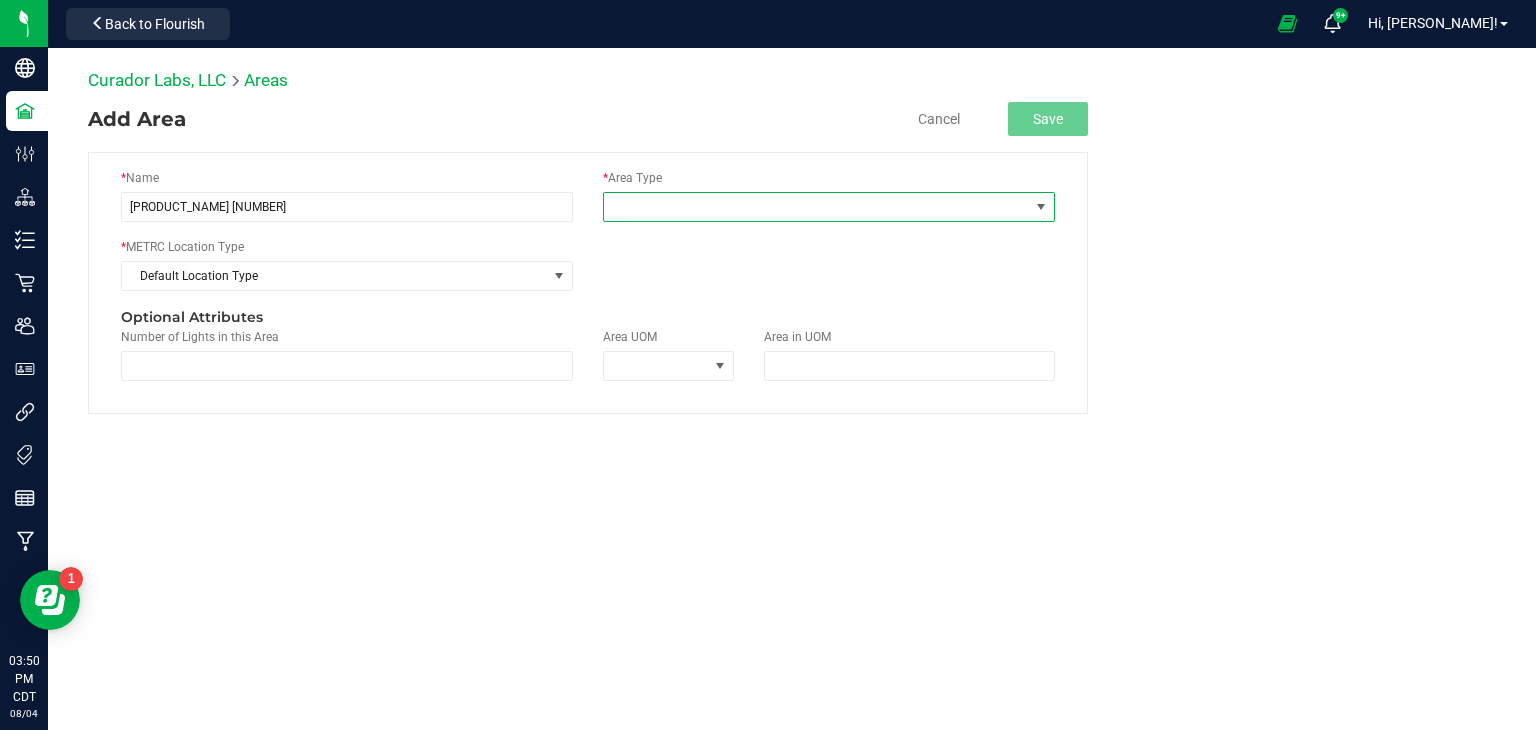 click at bounding box center [816, 207] 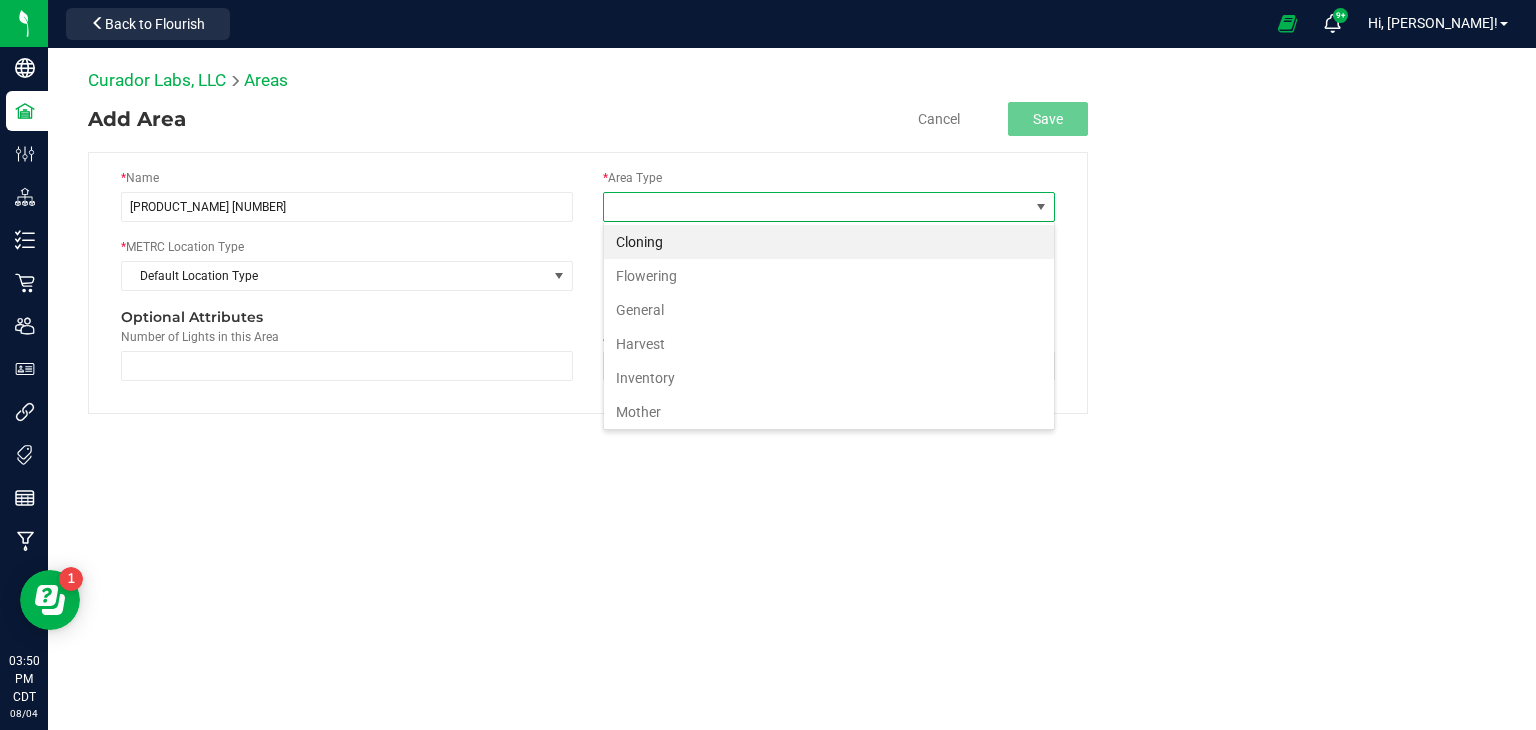 scroll, scrollTop: 99970, scrollLeft: 99548, axis: both 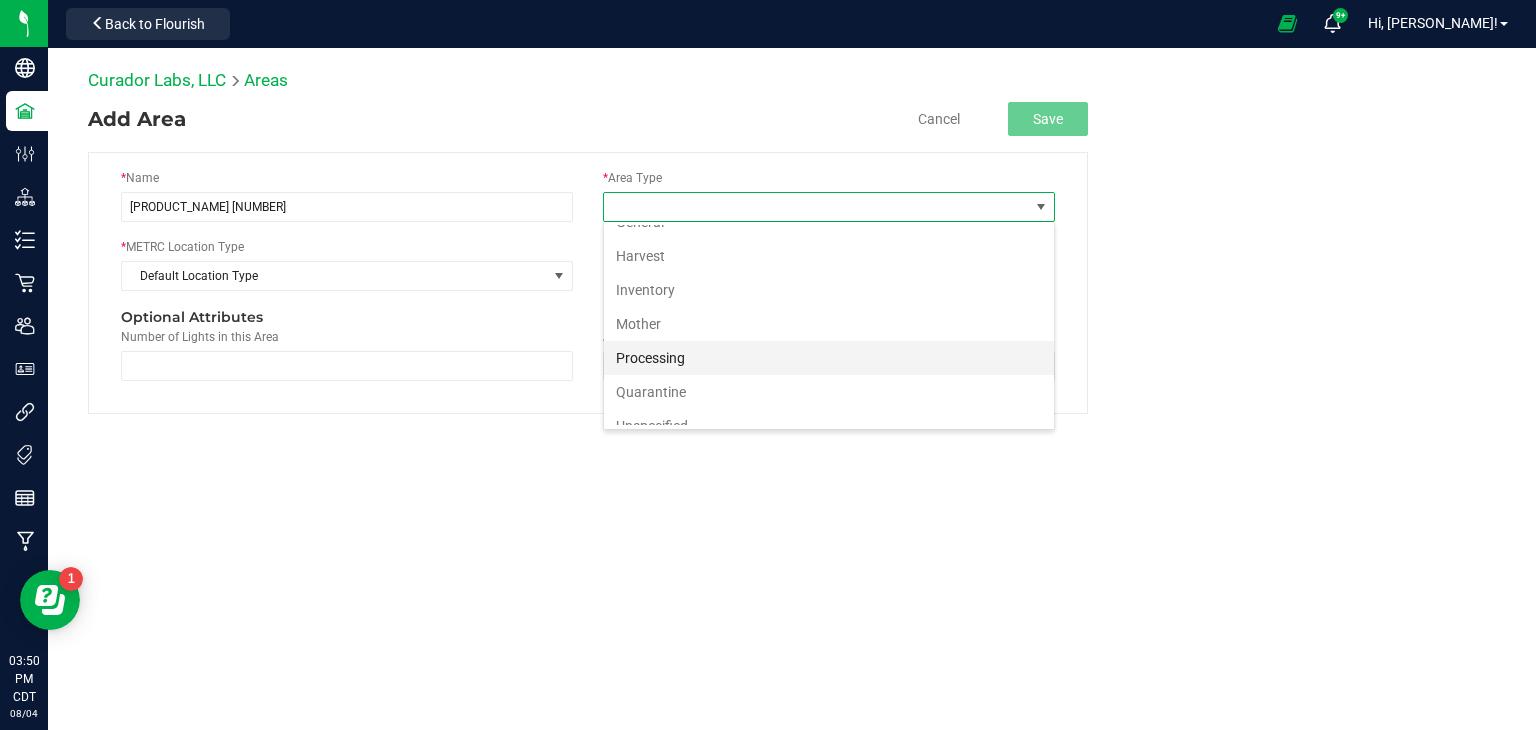 click on "Processing" at bounding box center [829, 358] 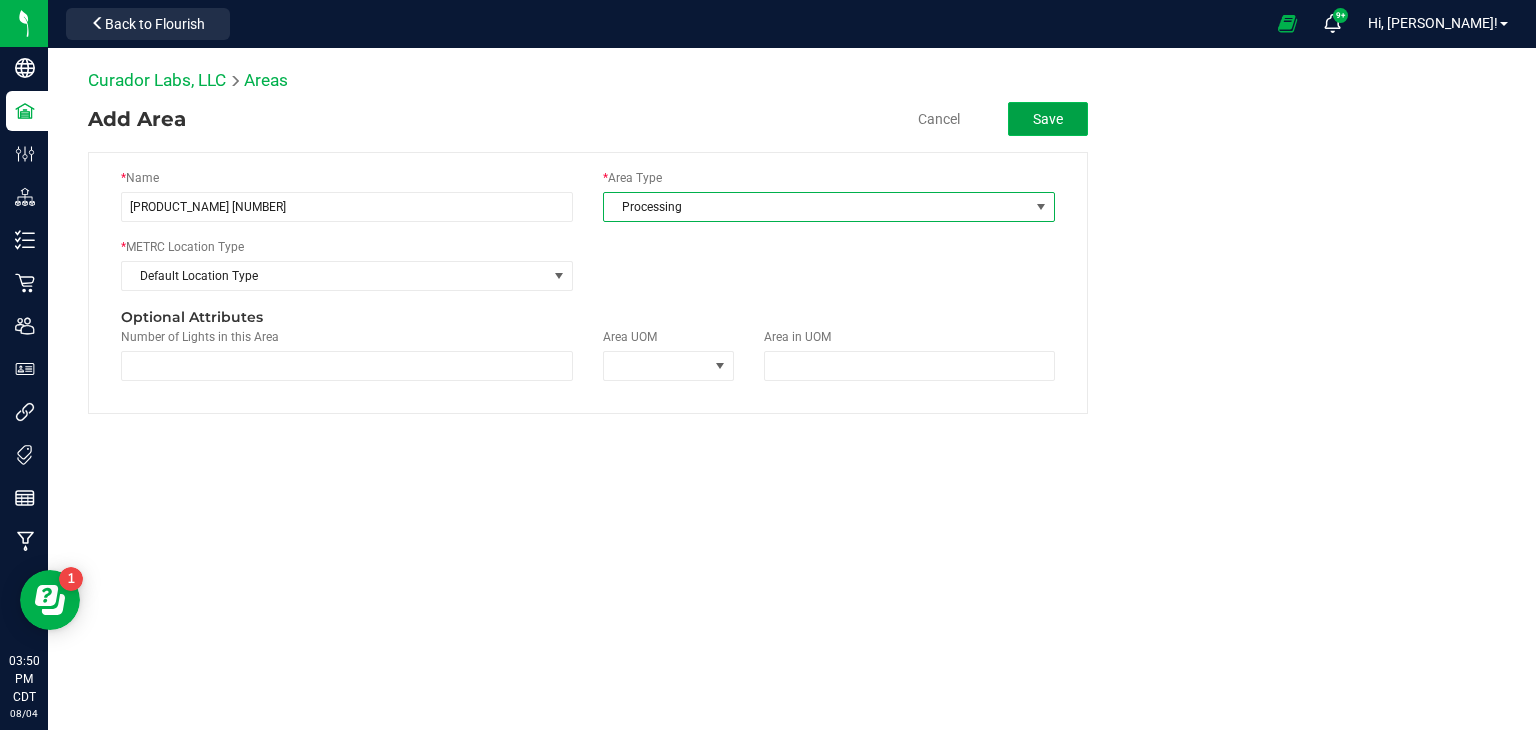 click on "Save" at bounding box center [1048, 119] 